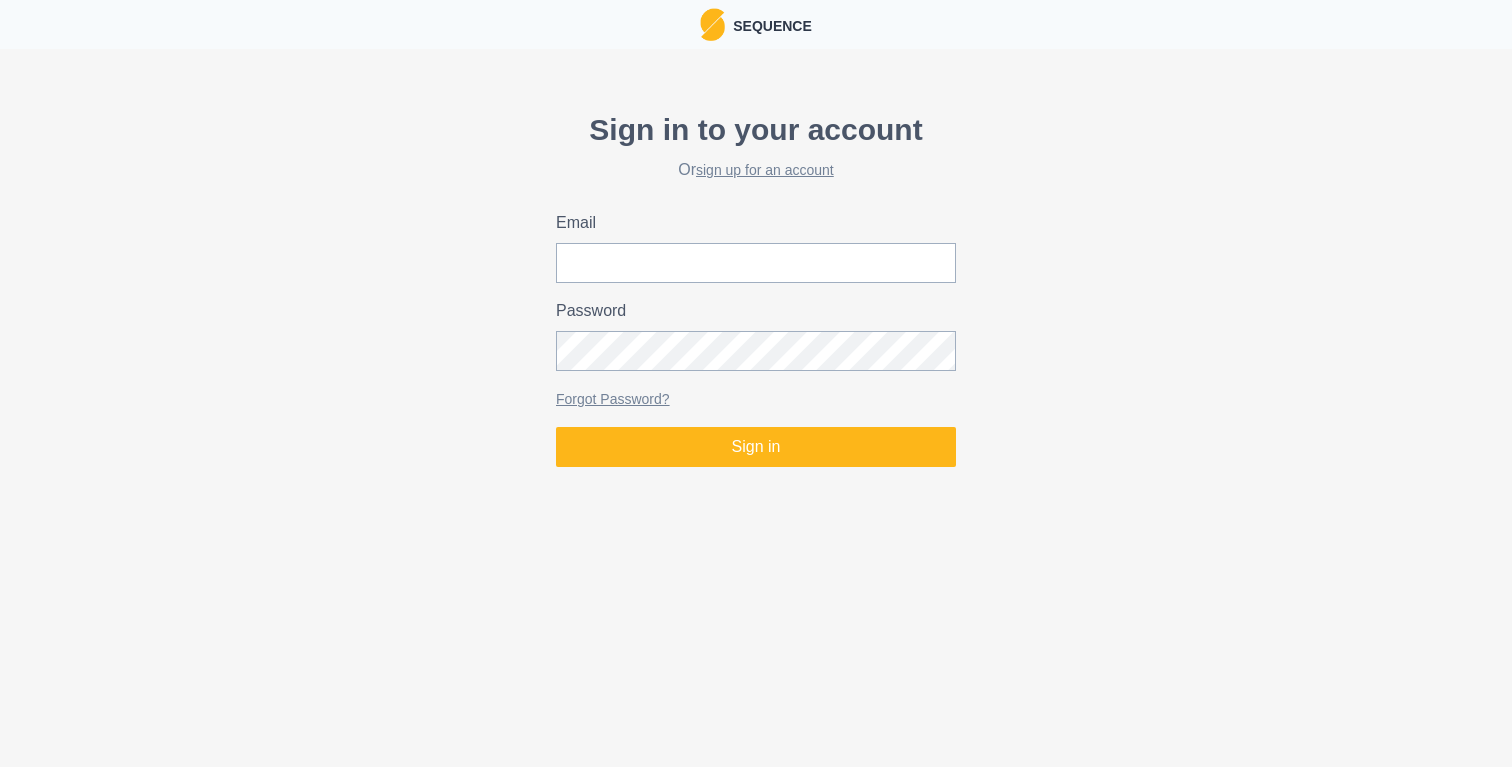 scroll, scrollTop: 0, scrollLeft: 0, axis: both 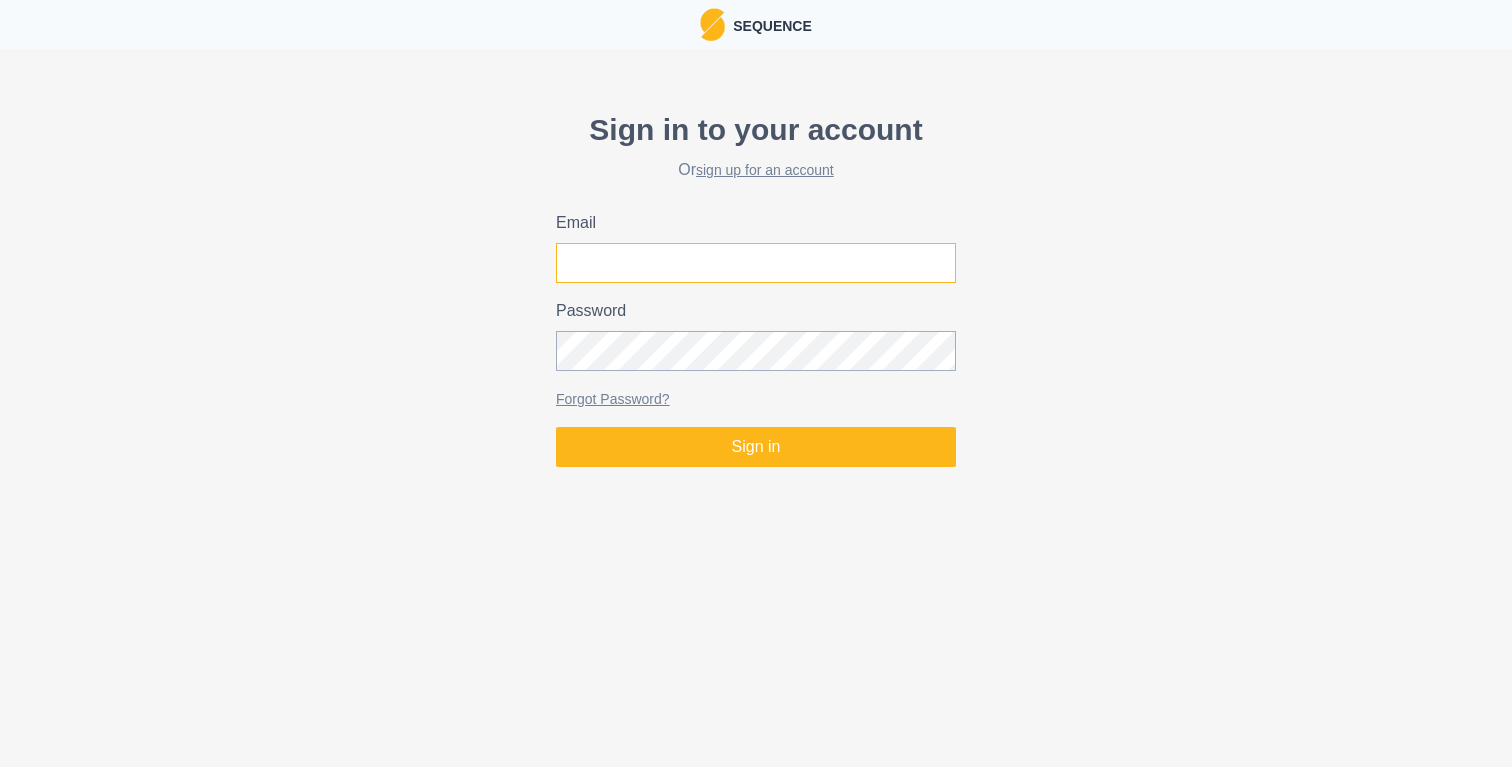 click on "Email" at bounding box center (756, 263) 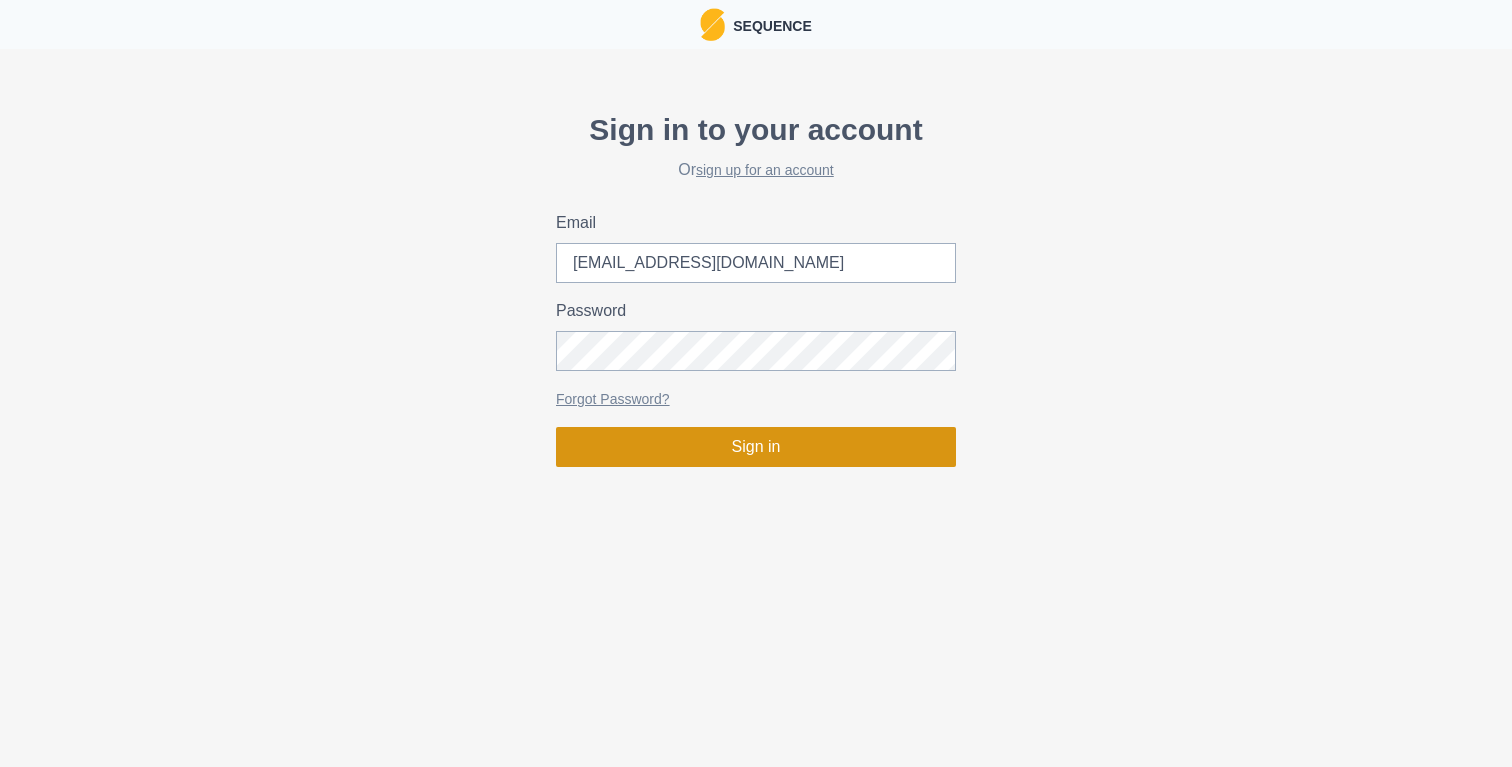 click on "Sign in" at bounding box center (756, 447) 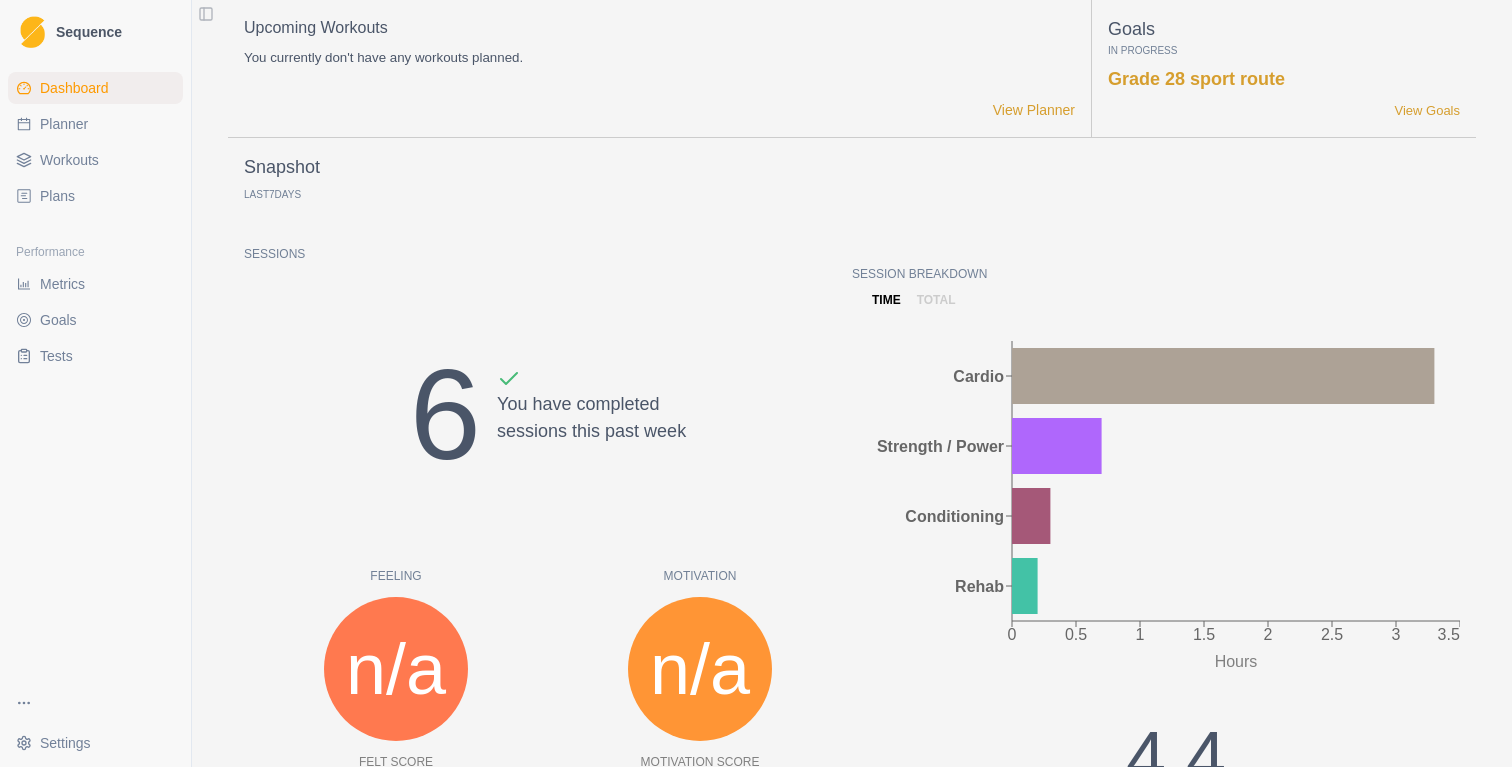 click on "Workouts" at bounding box center [69, 160] 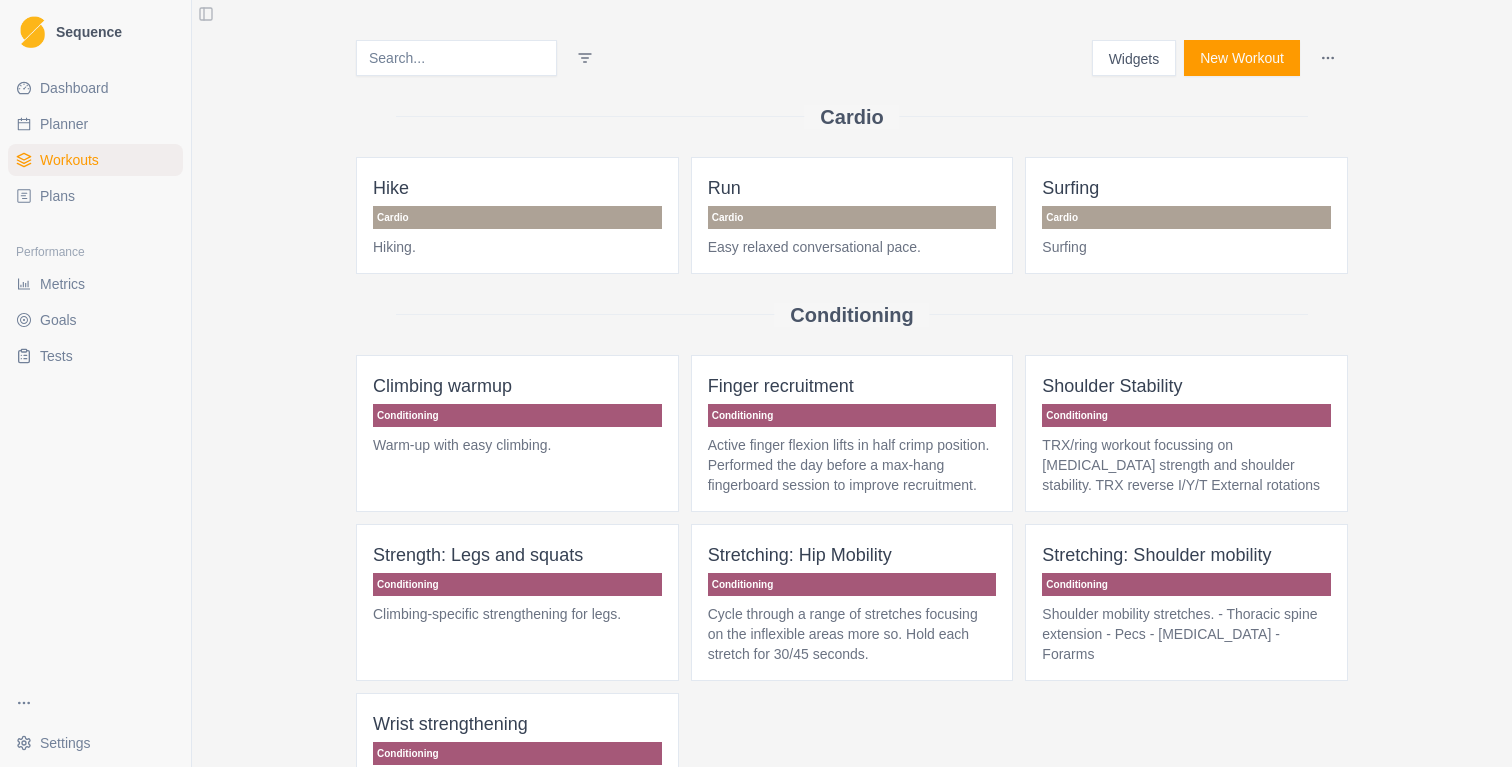 click on "Dashboard" at bounding box center (74, 88) 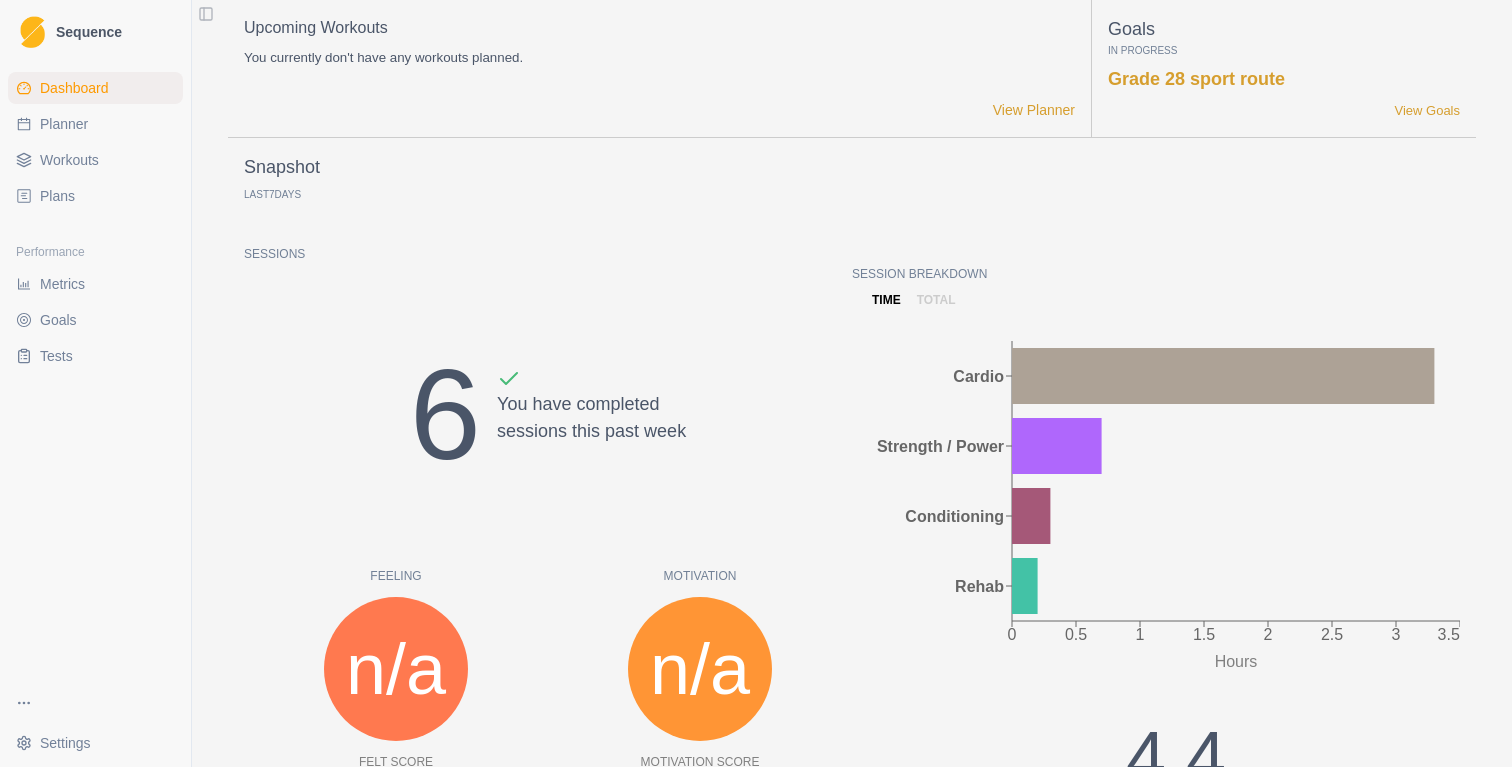 click on "7" at bounding box center (272, 194) 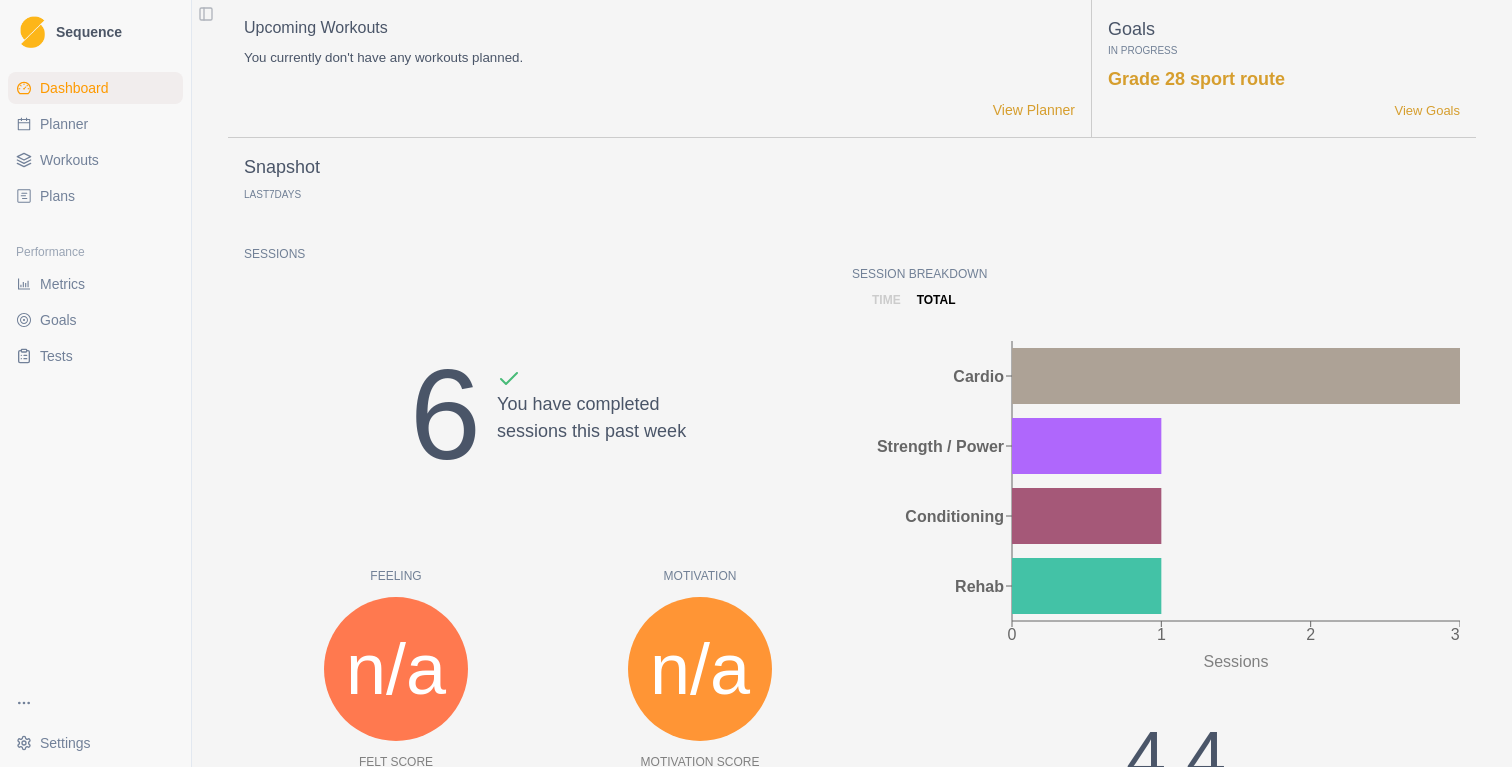 click on "time" at bounding box center (886, 300) 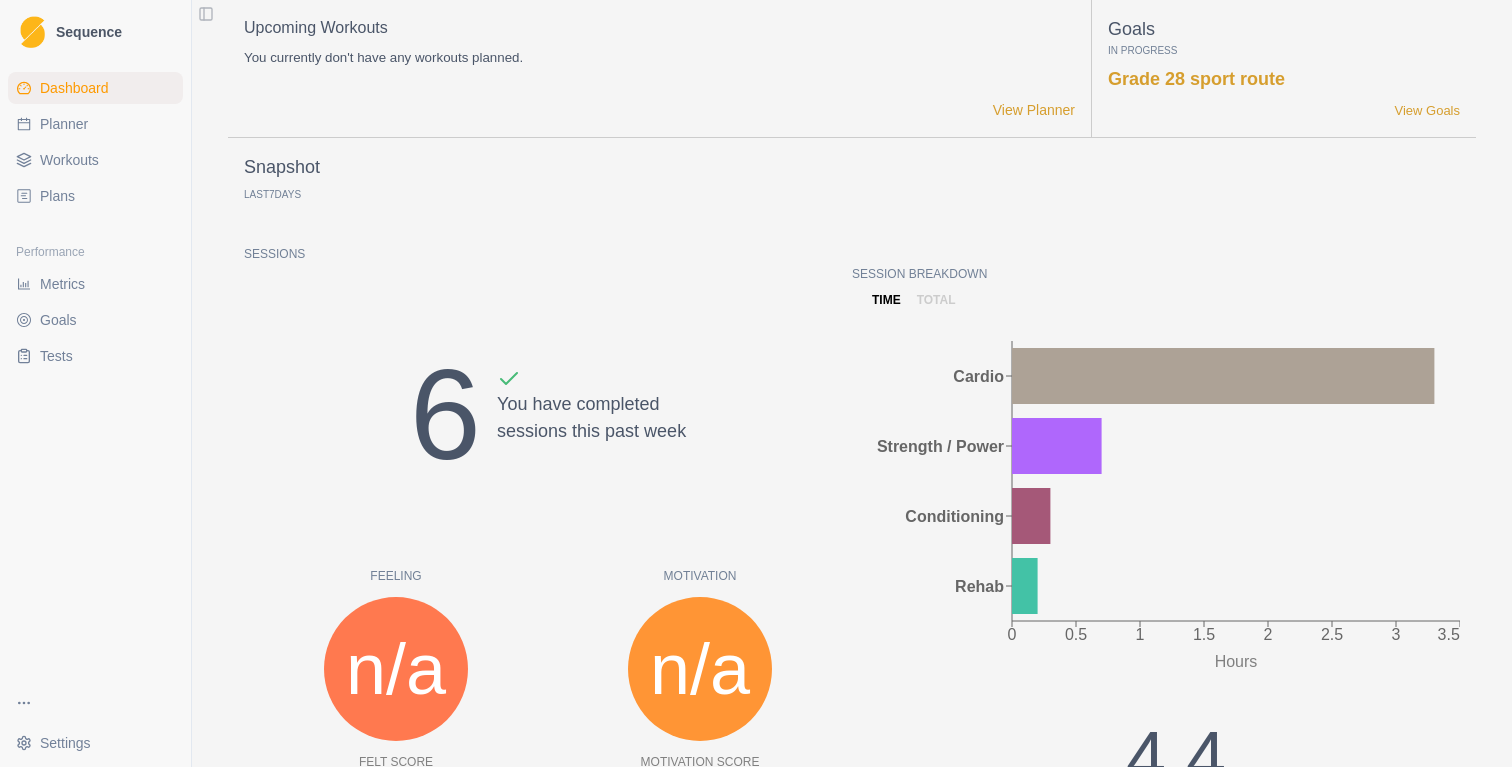 scroll, scrollTop: 0, scrollLeft: 0, axis: both 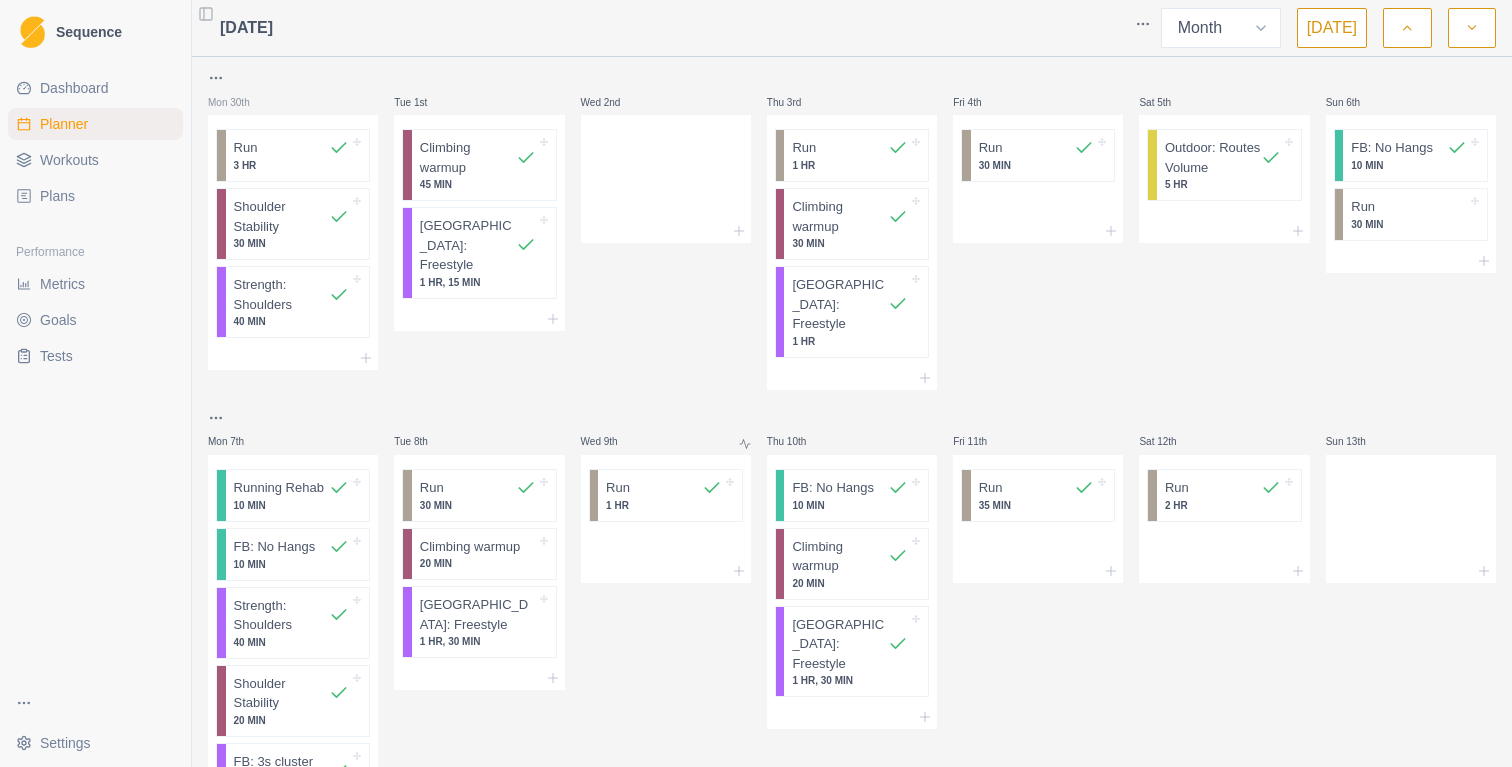 click on "Workouts" at bounding box center [95, 160] 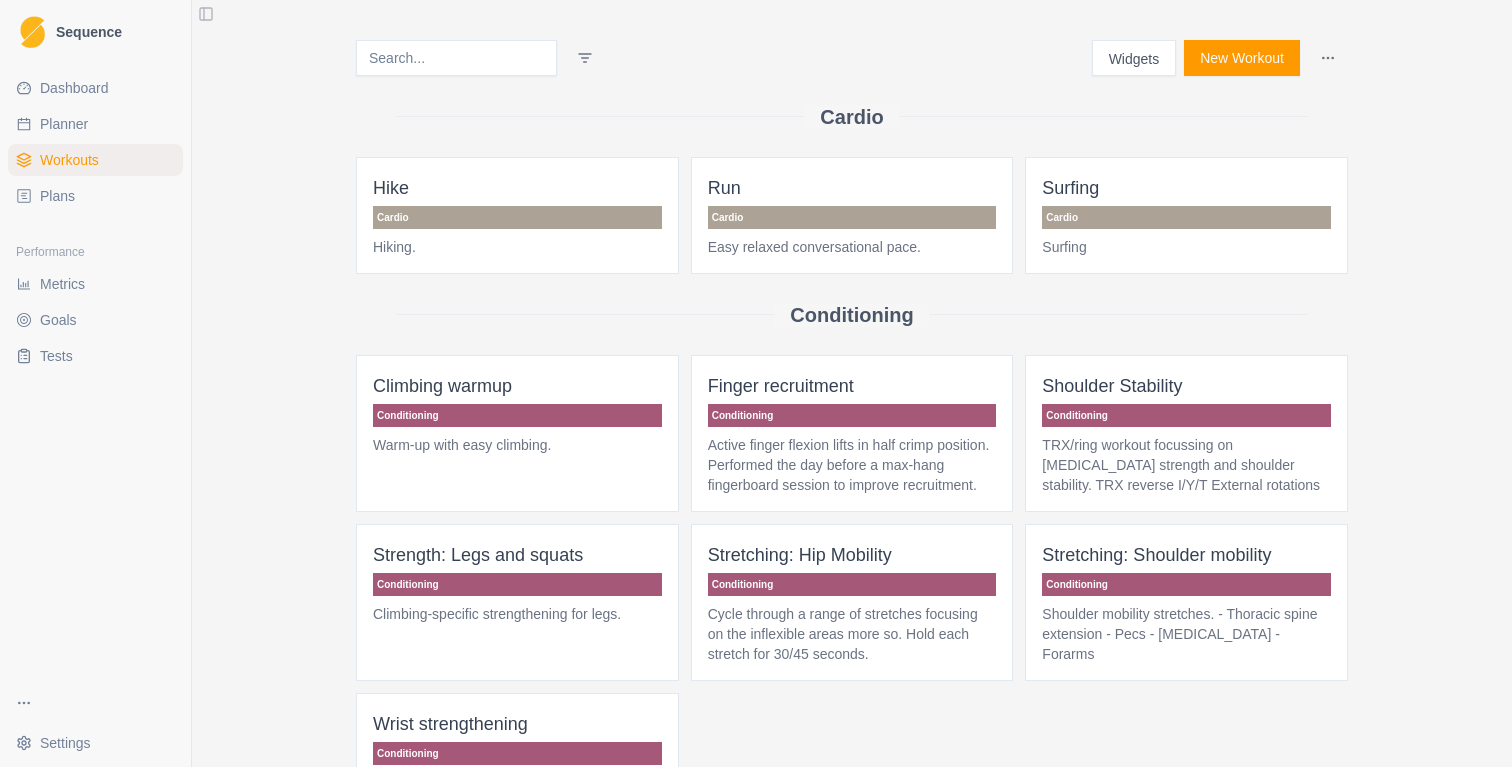 click on "New Workout" at bounding box center [1242, 58] 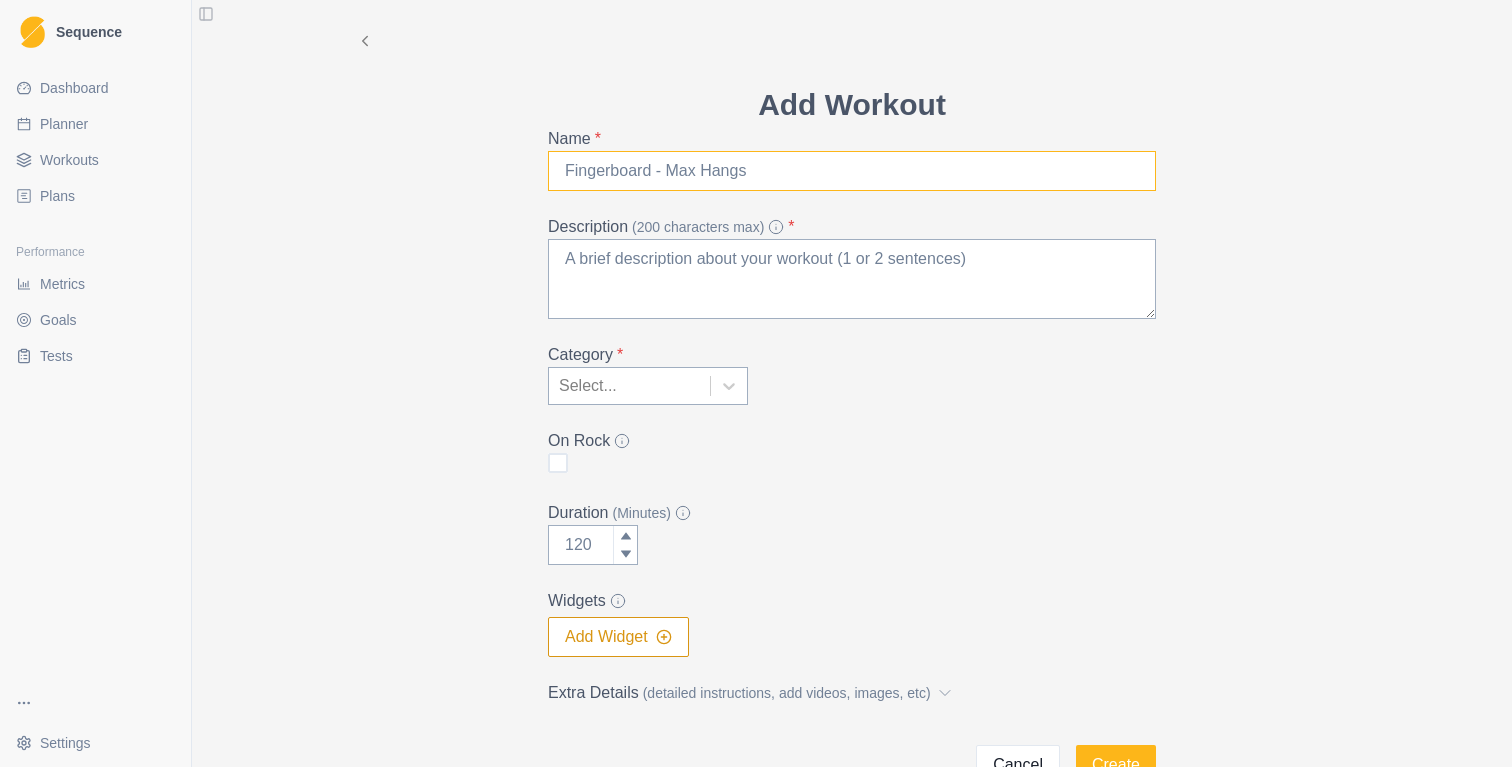 click on "Name *" at bounding box center (852, 171) 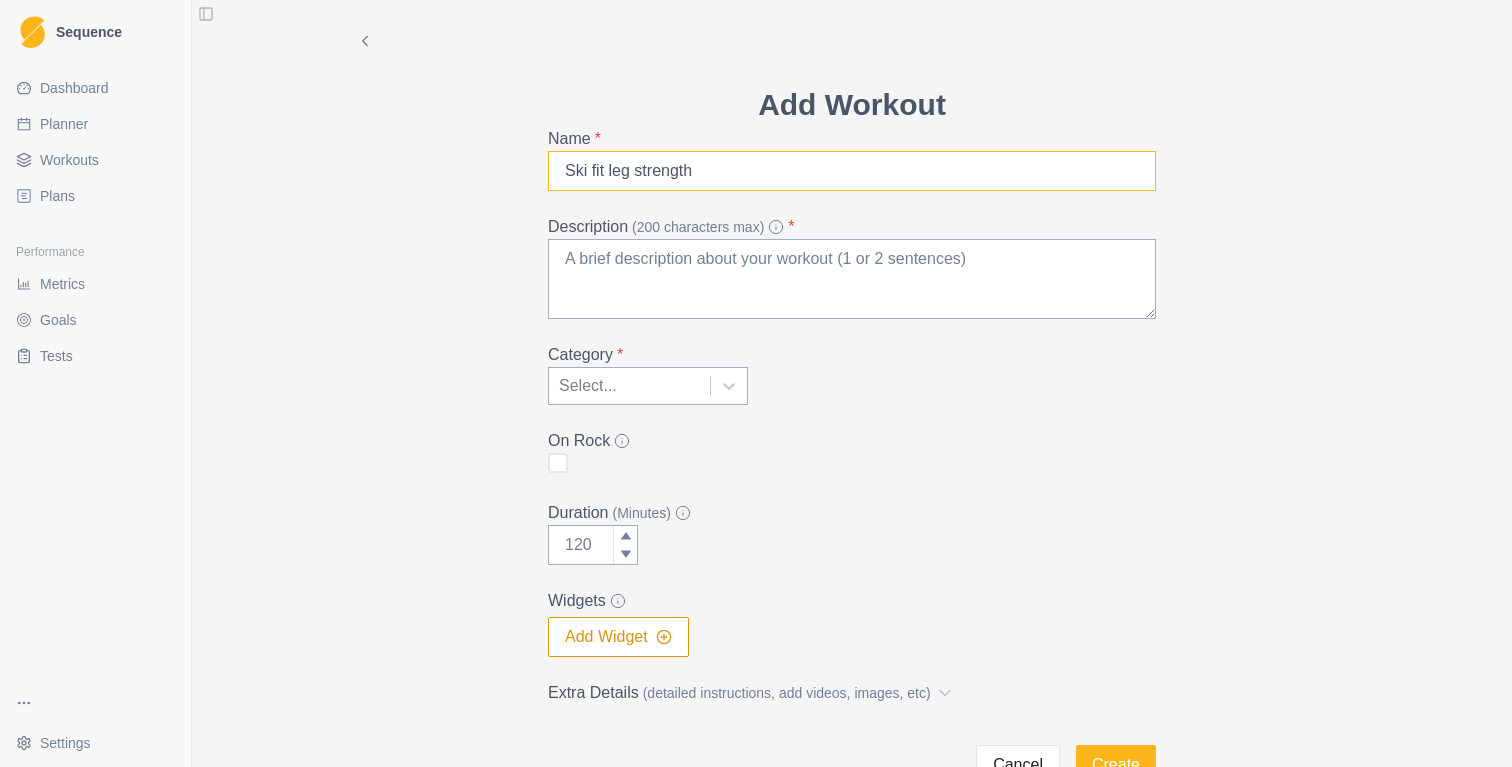 type on "Ski fit leg strength" 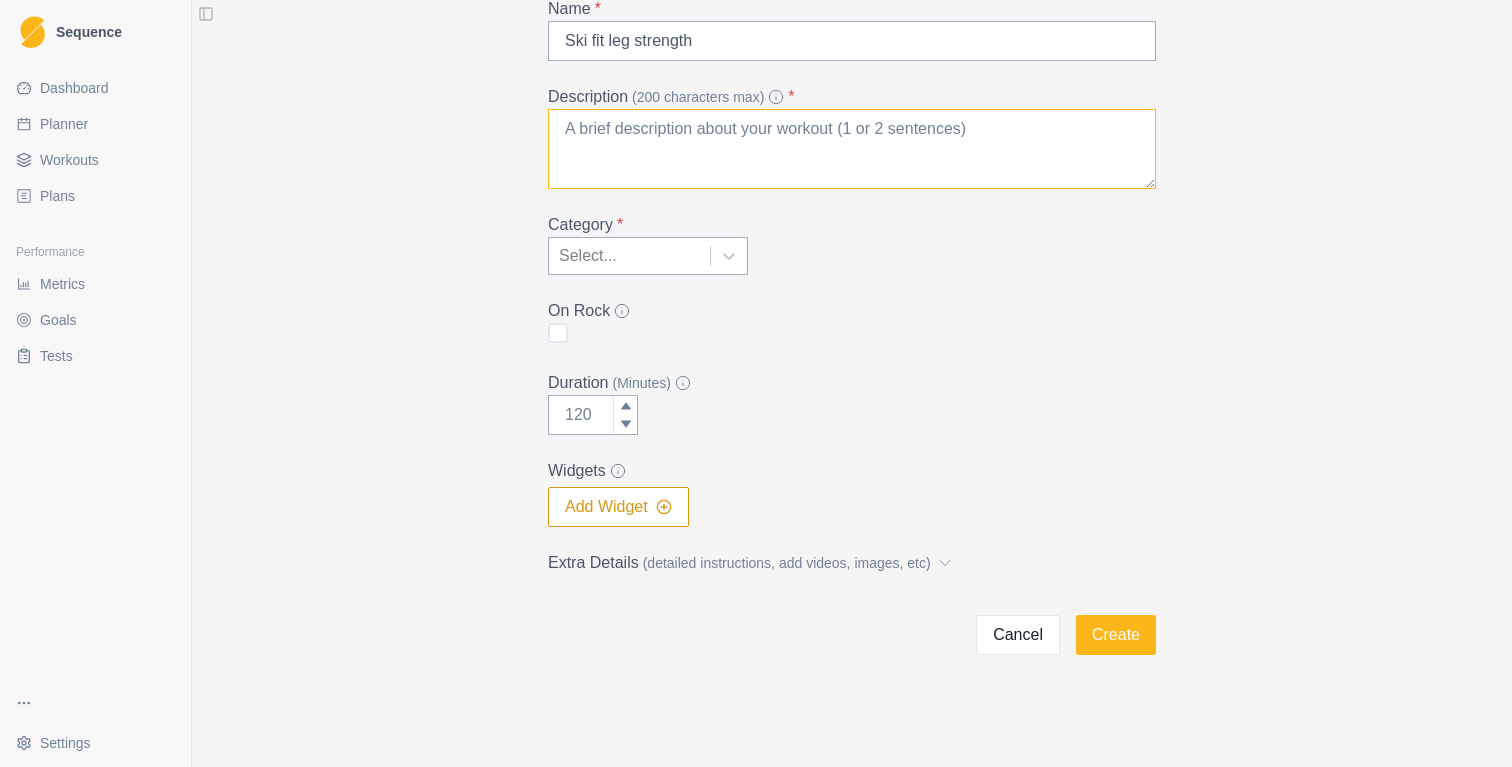 scroll, scrollTop: 130, scrollLeft: 0, axis: vertical 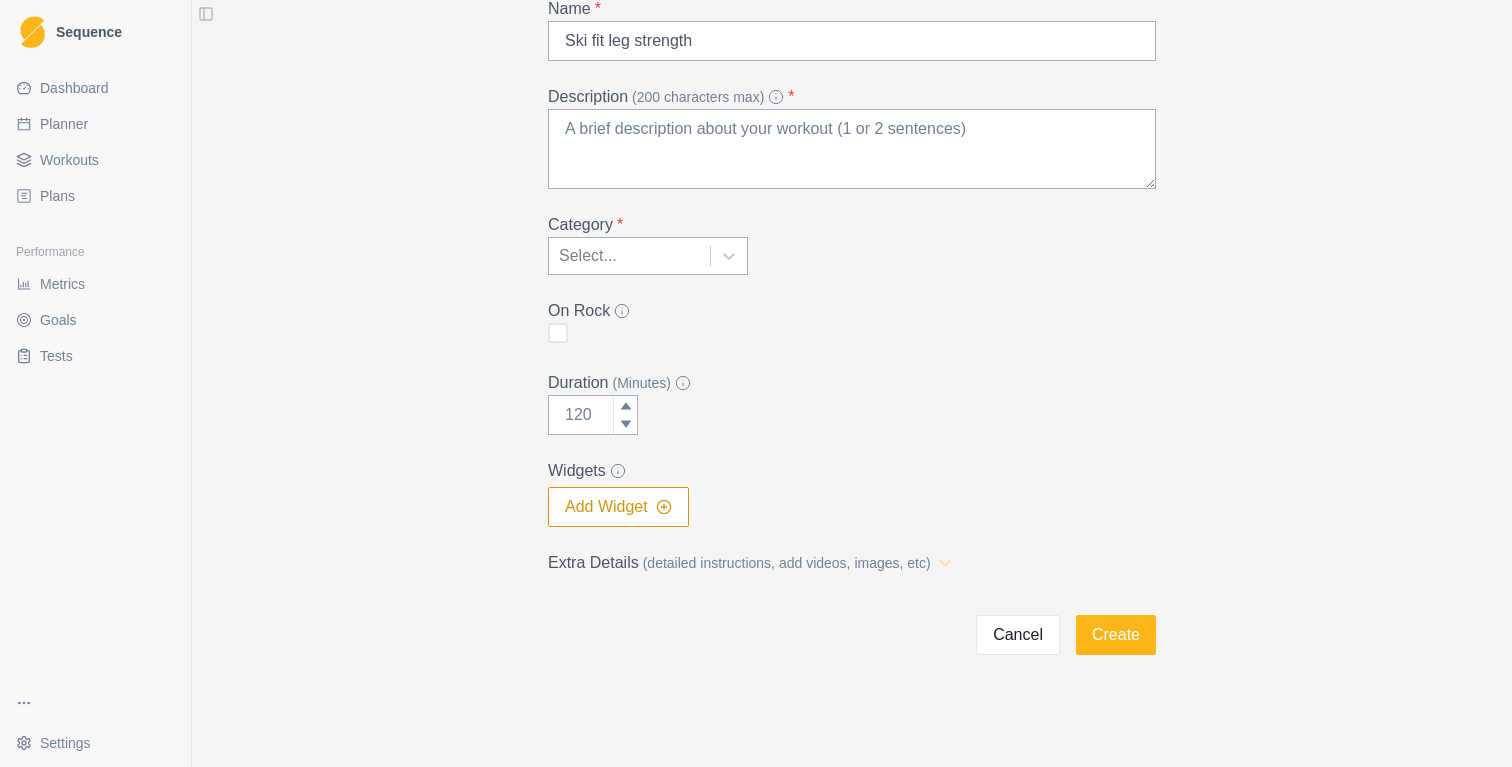 click 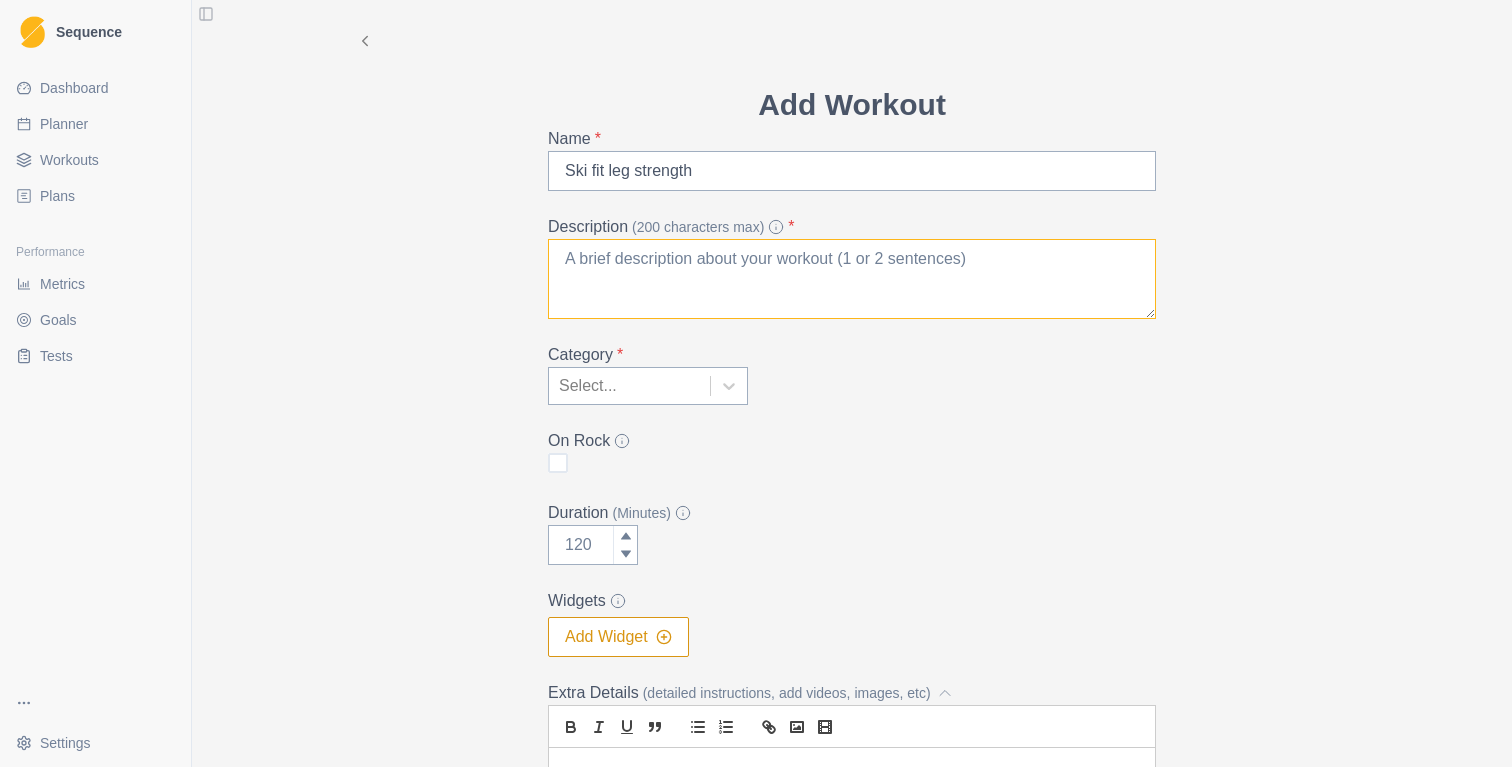 scroll, scrollTop: 0, scrollLeft: 0, axis: both 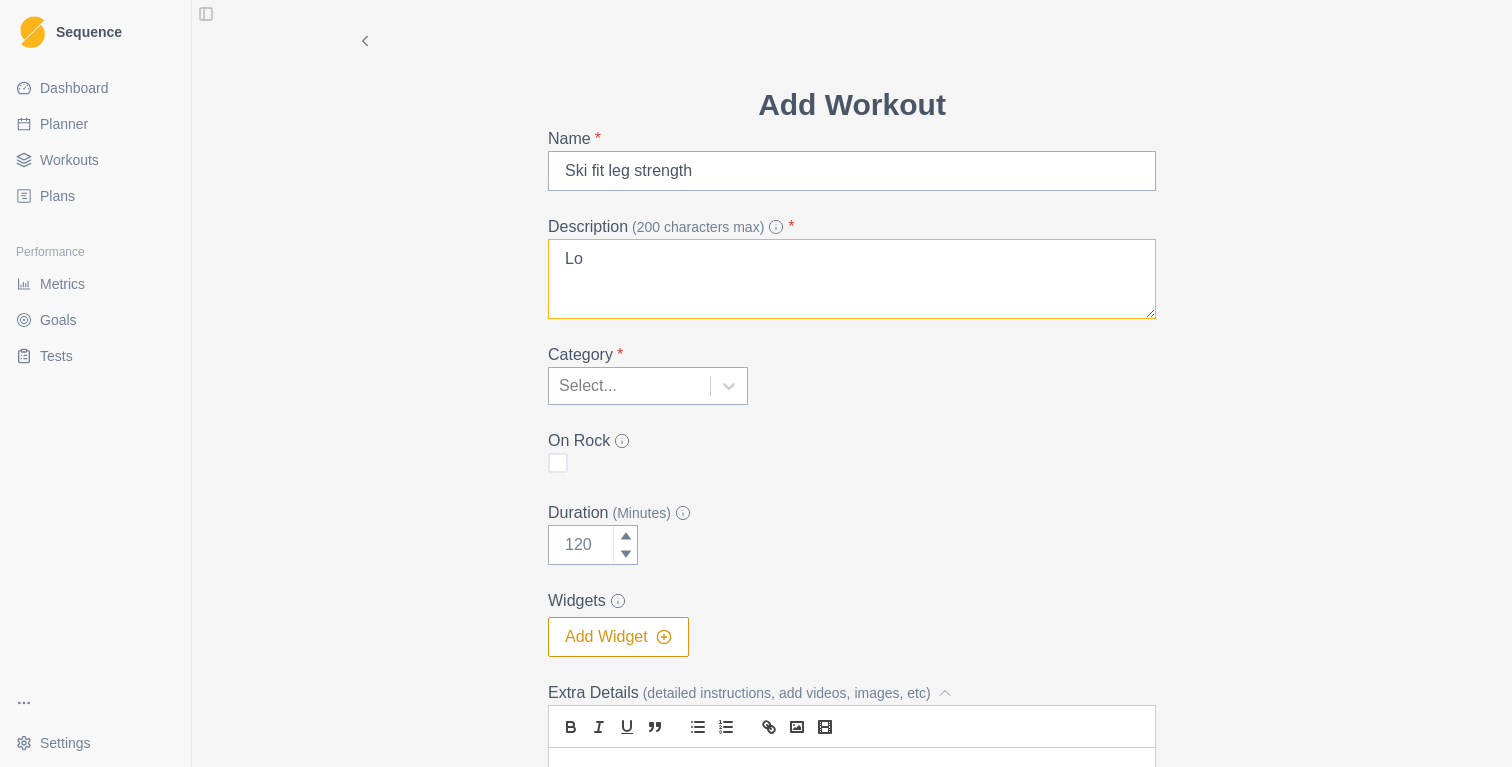 type on "L" 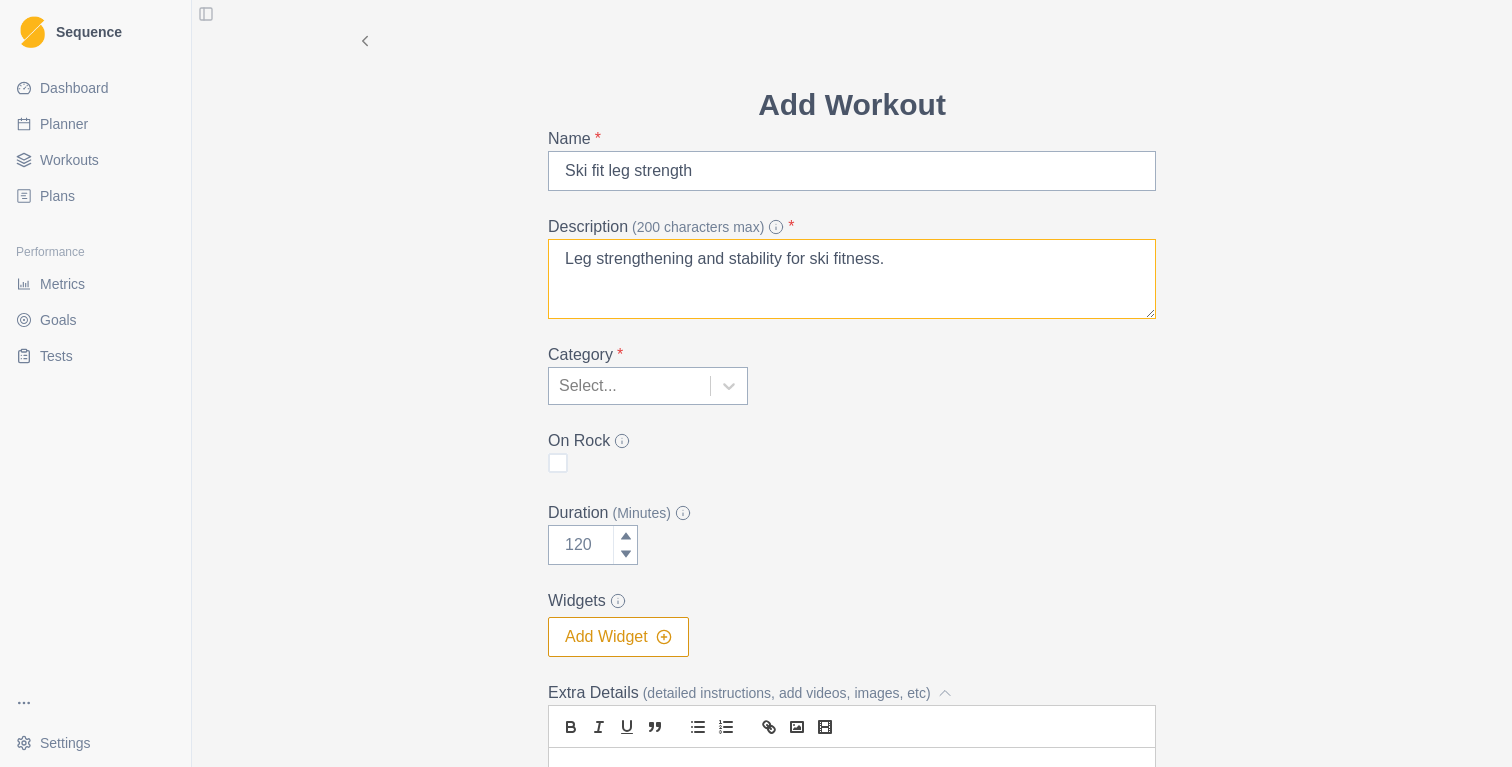 type on "Leg strengthening and stability for ski fitness." 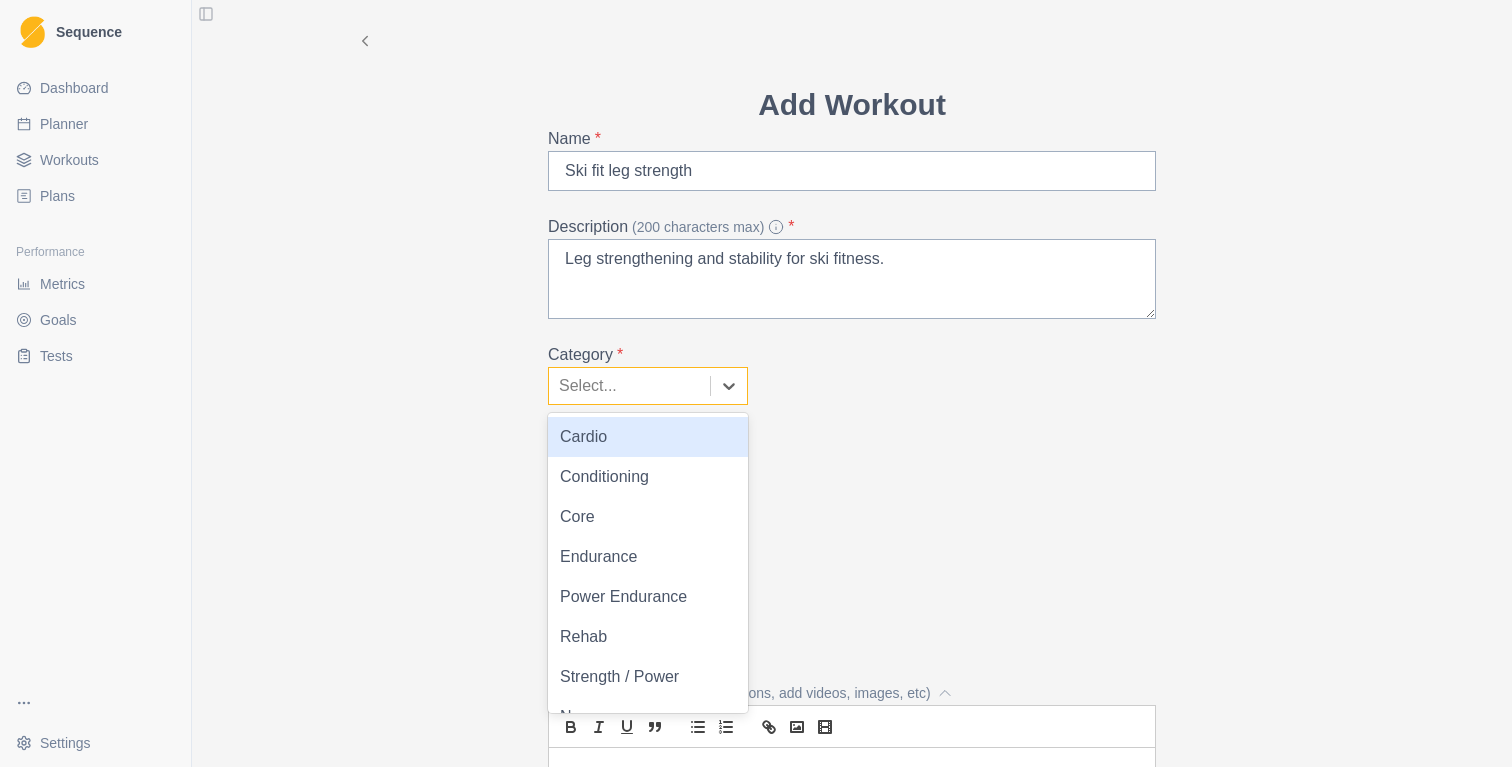 click at bounding box center [629, 386] 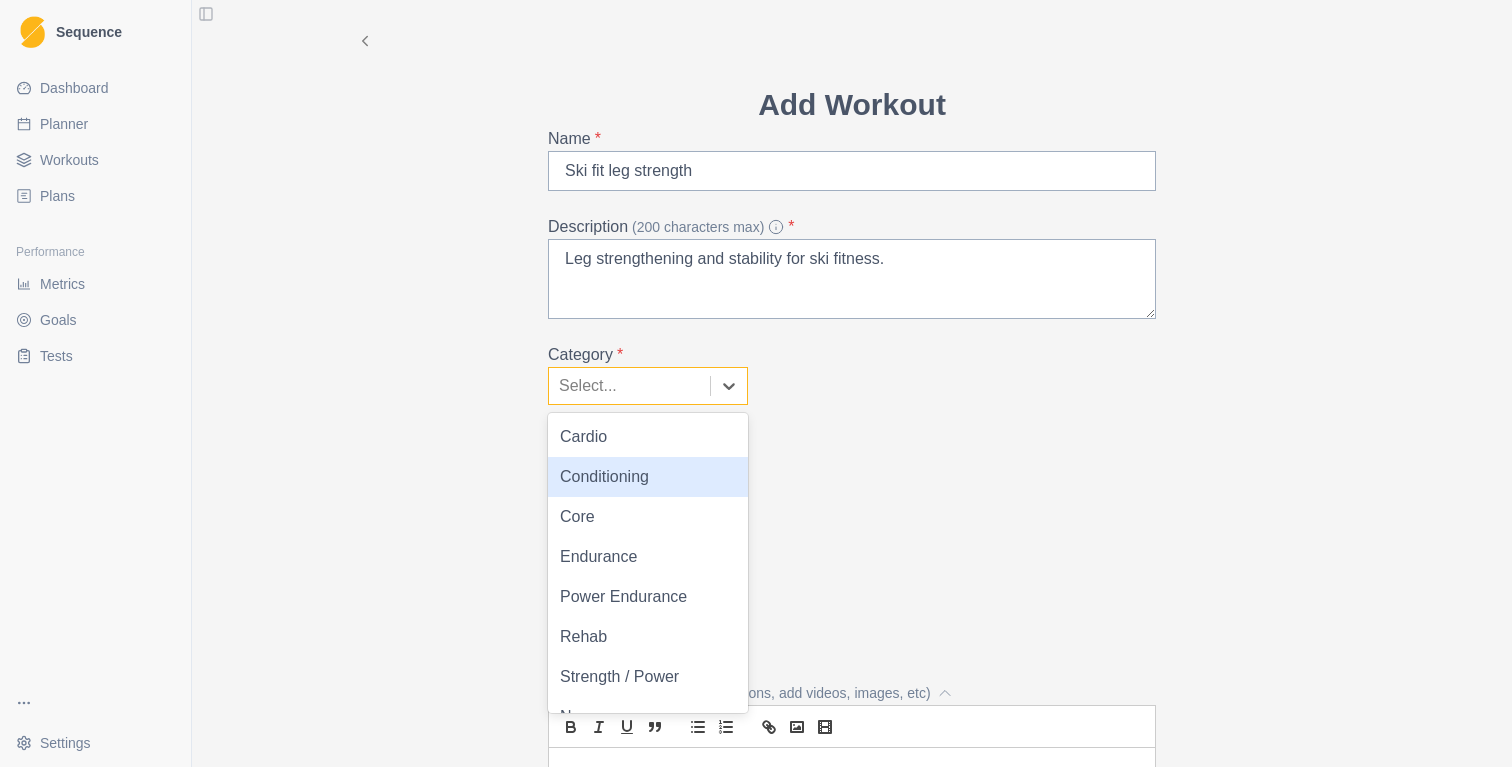 click on "Conditioning" at bounding box center [648, 477] 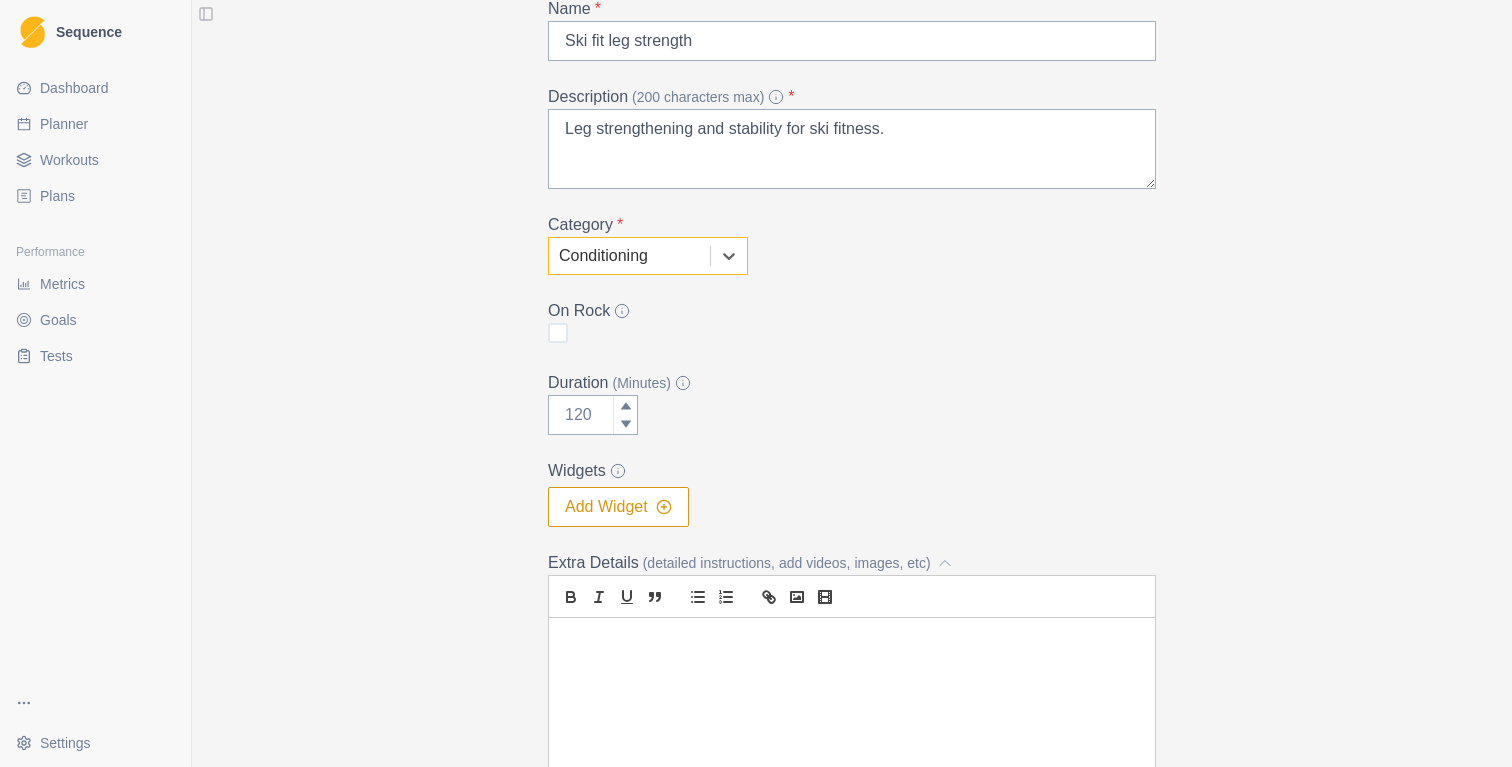 scroll, scrollTop: 201, scrollLeft: 0, axis: vertical 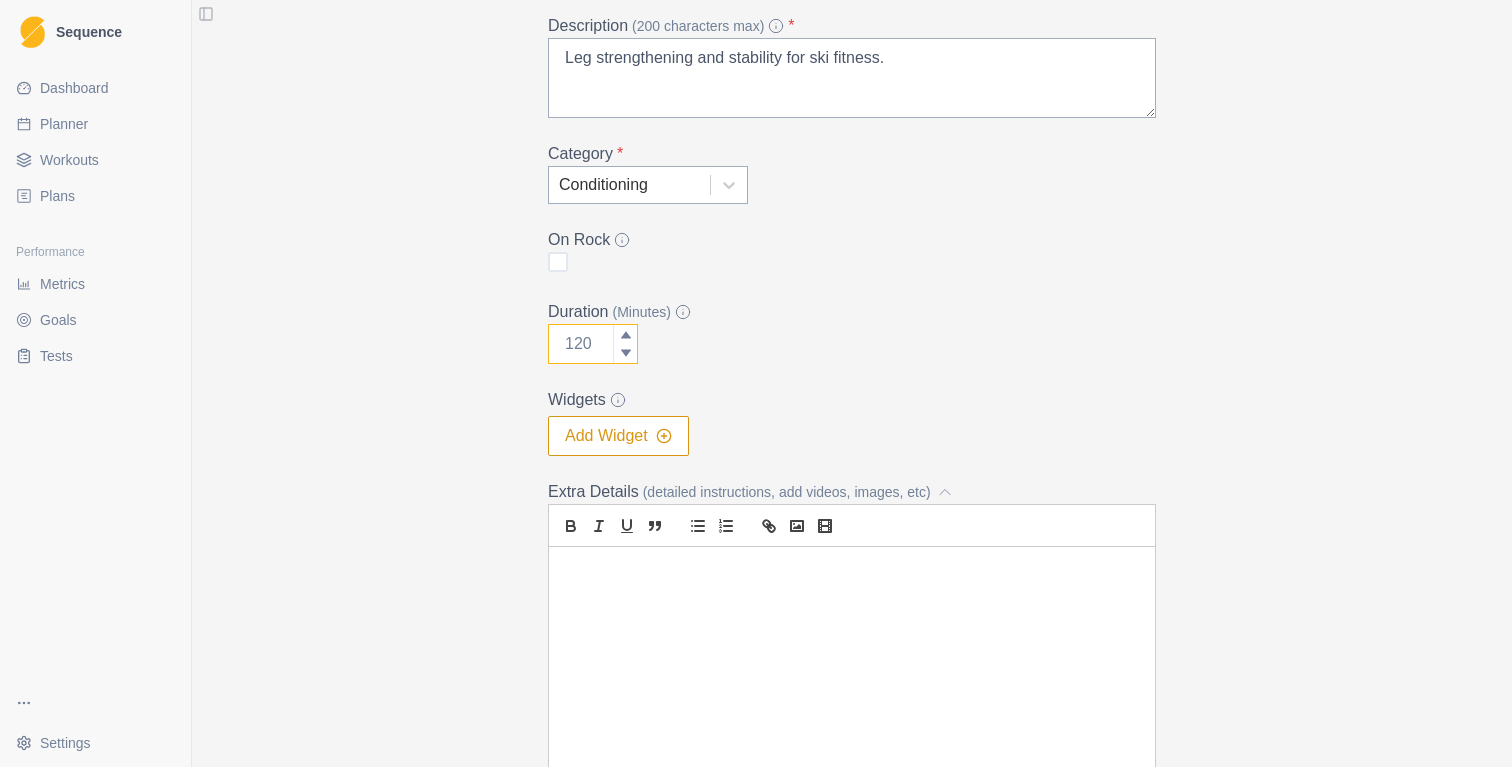 drag, startPoint x: 600, startPoint y: 346, endPoint x: 512, endPoint y: 346, distance: 88 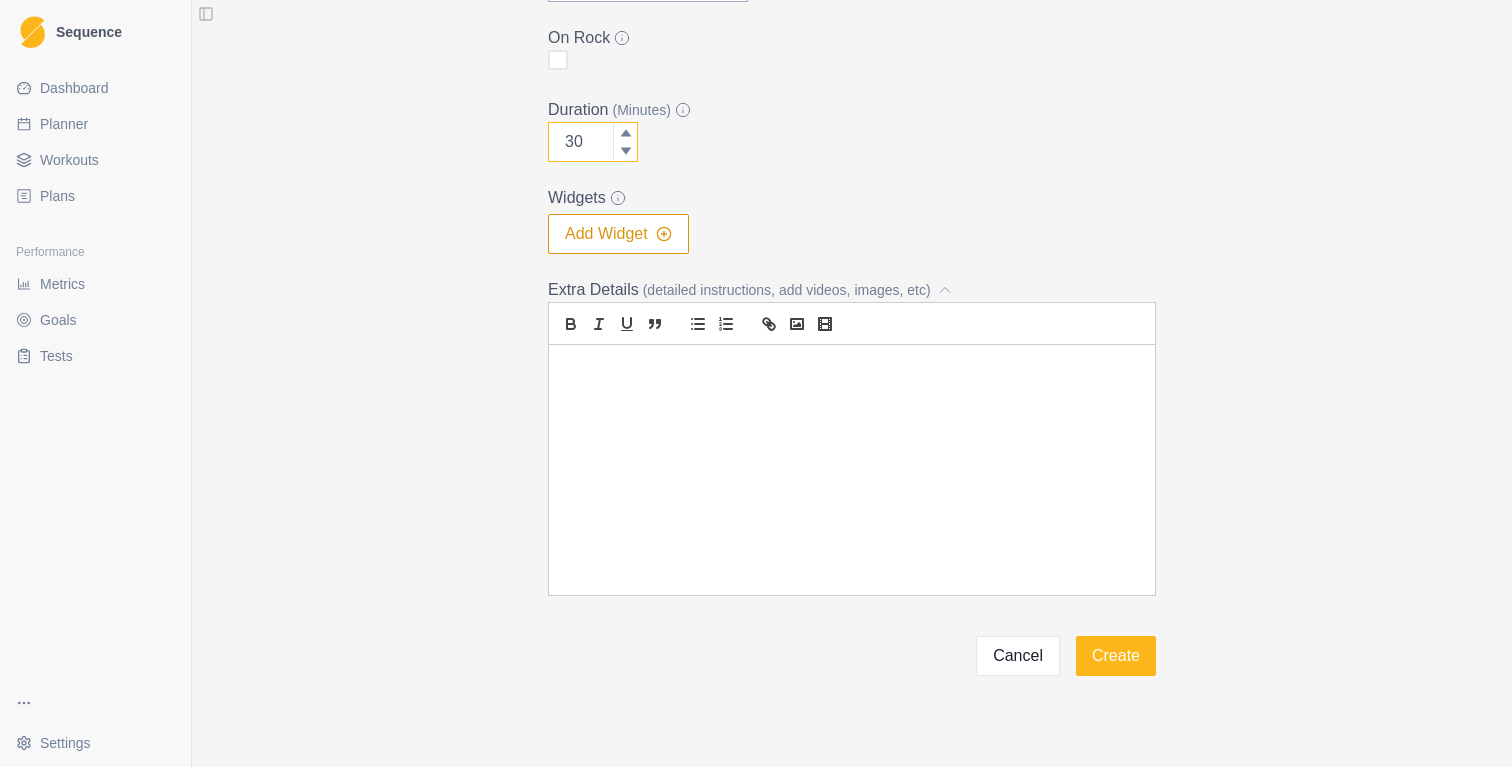 scroll, scrollTop: 411, scrollLeft: 0, axis: vertical 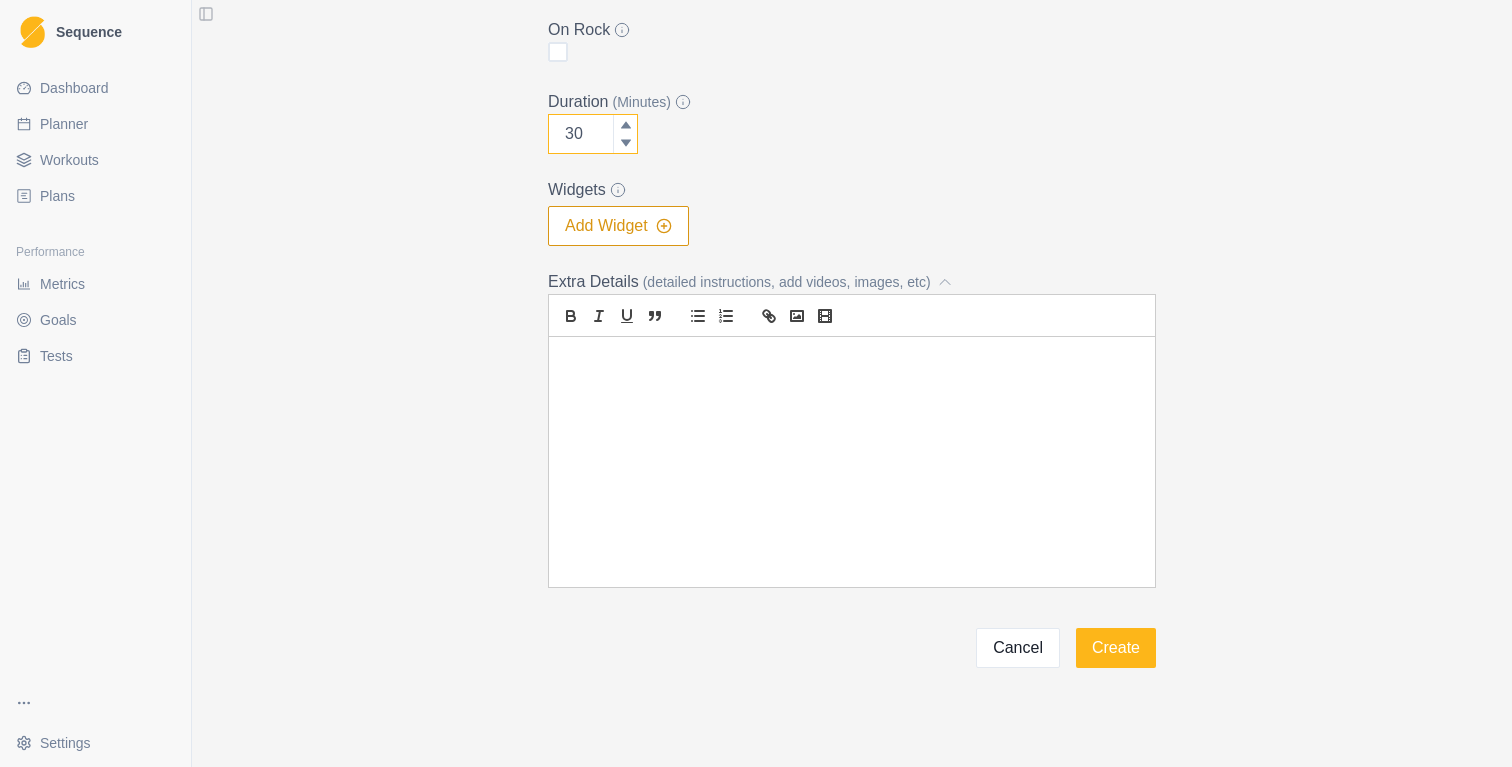type on "30" 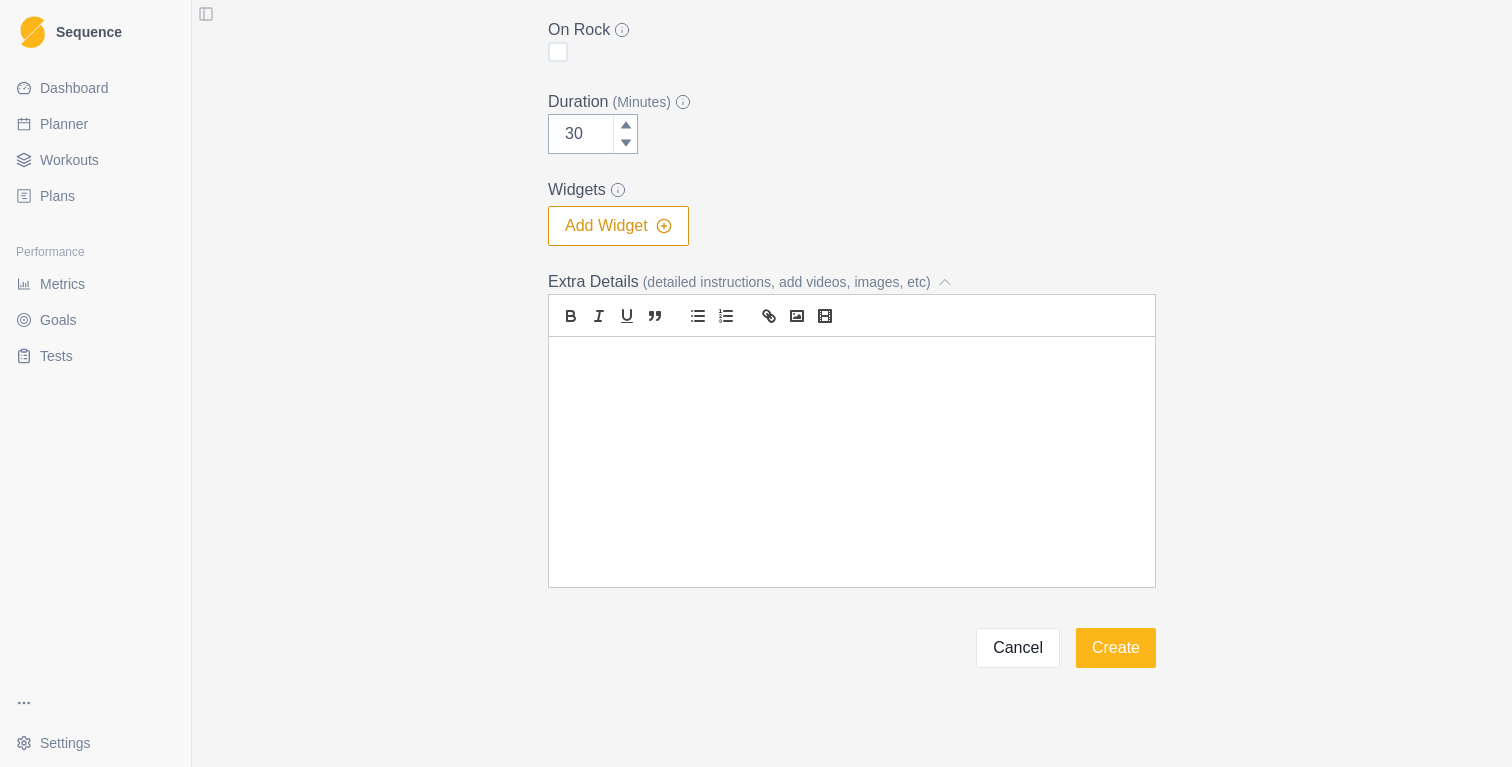 click at bounding box center (852, 462) 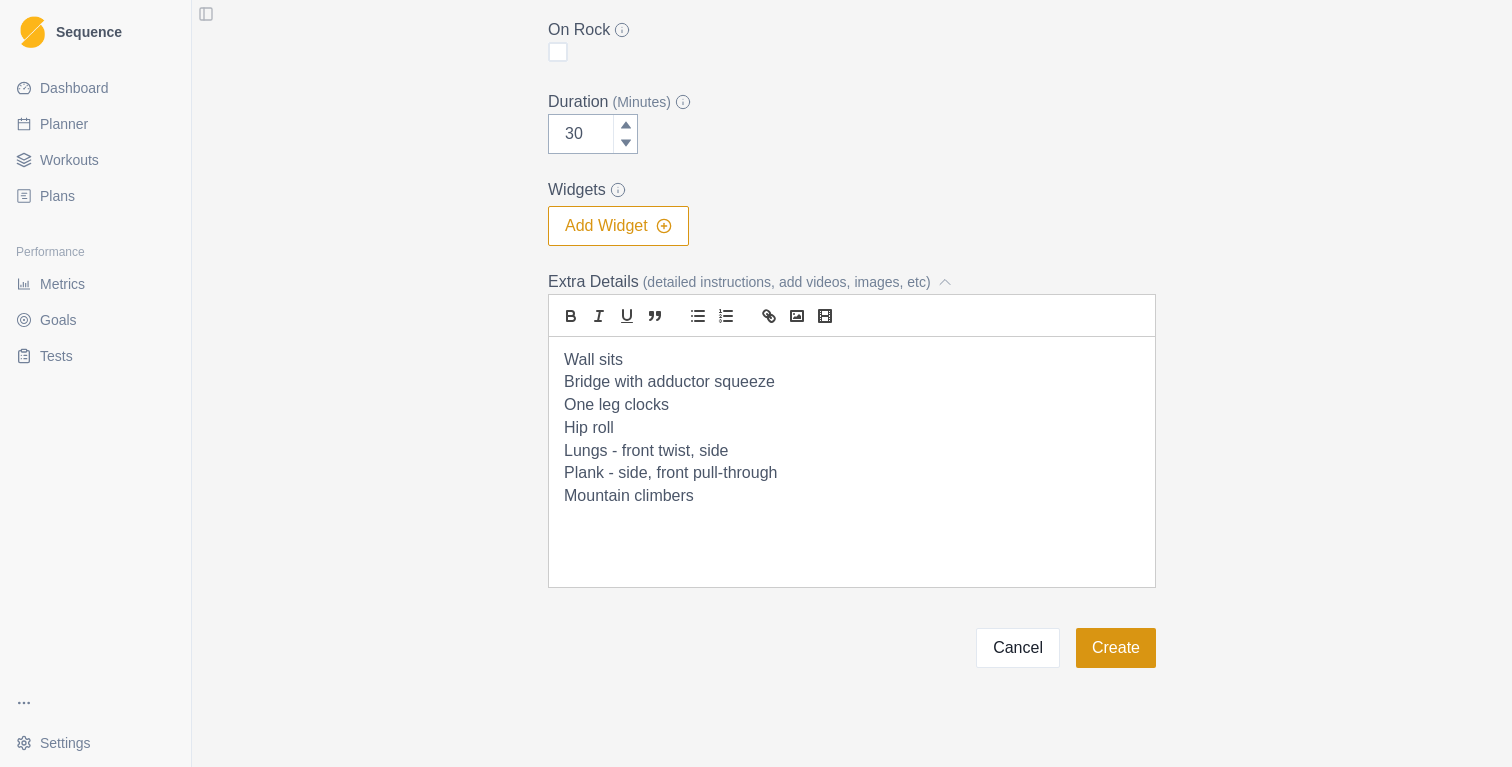 click on "Create" at bounding box center [1116, 648] 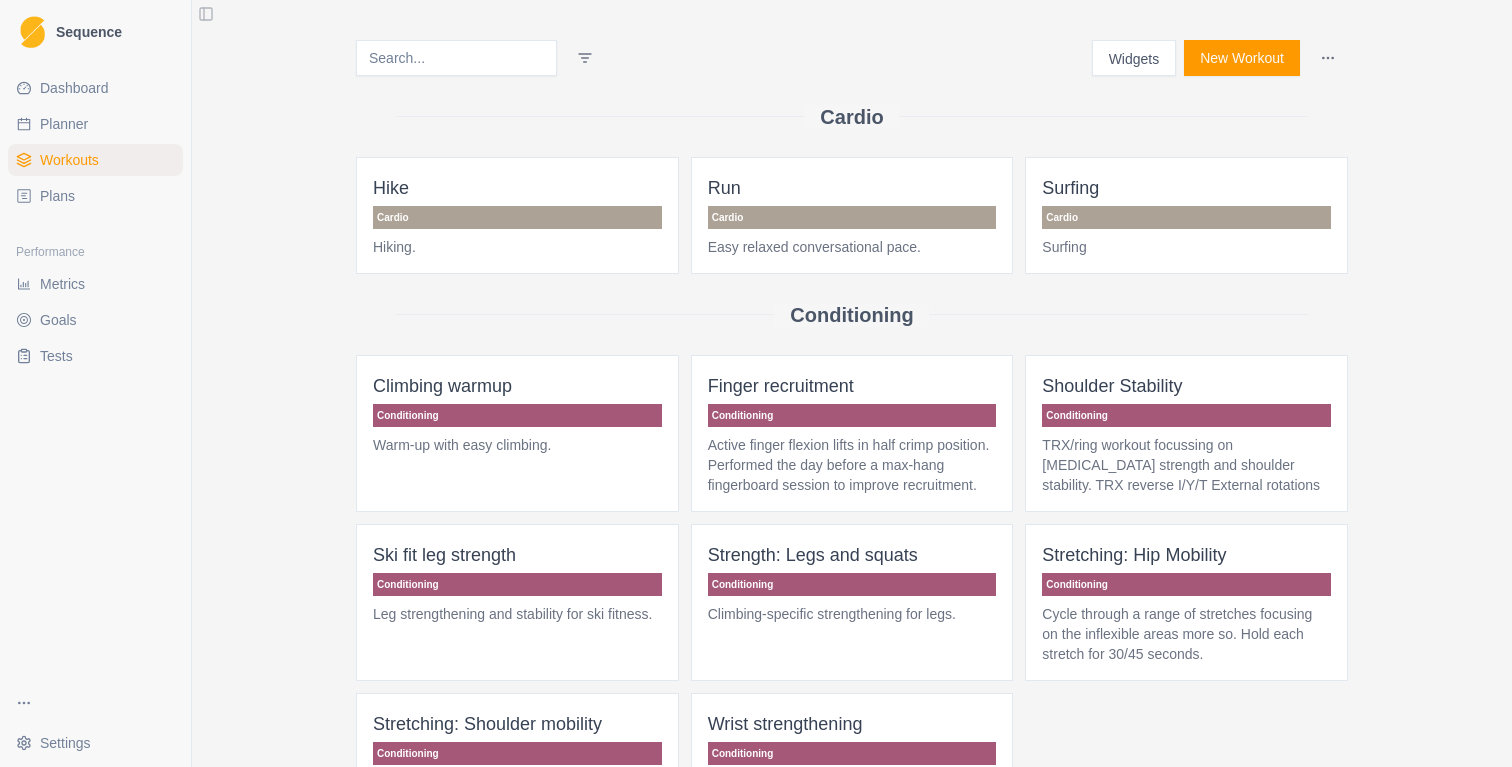 scroll, scrollTop: 0, scrollLeft: 0, axis: both 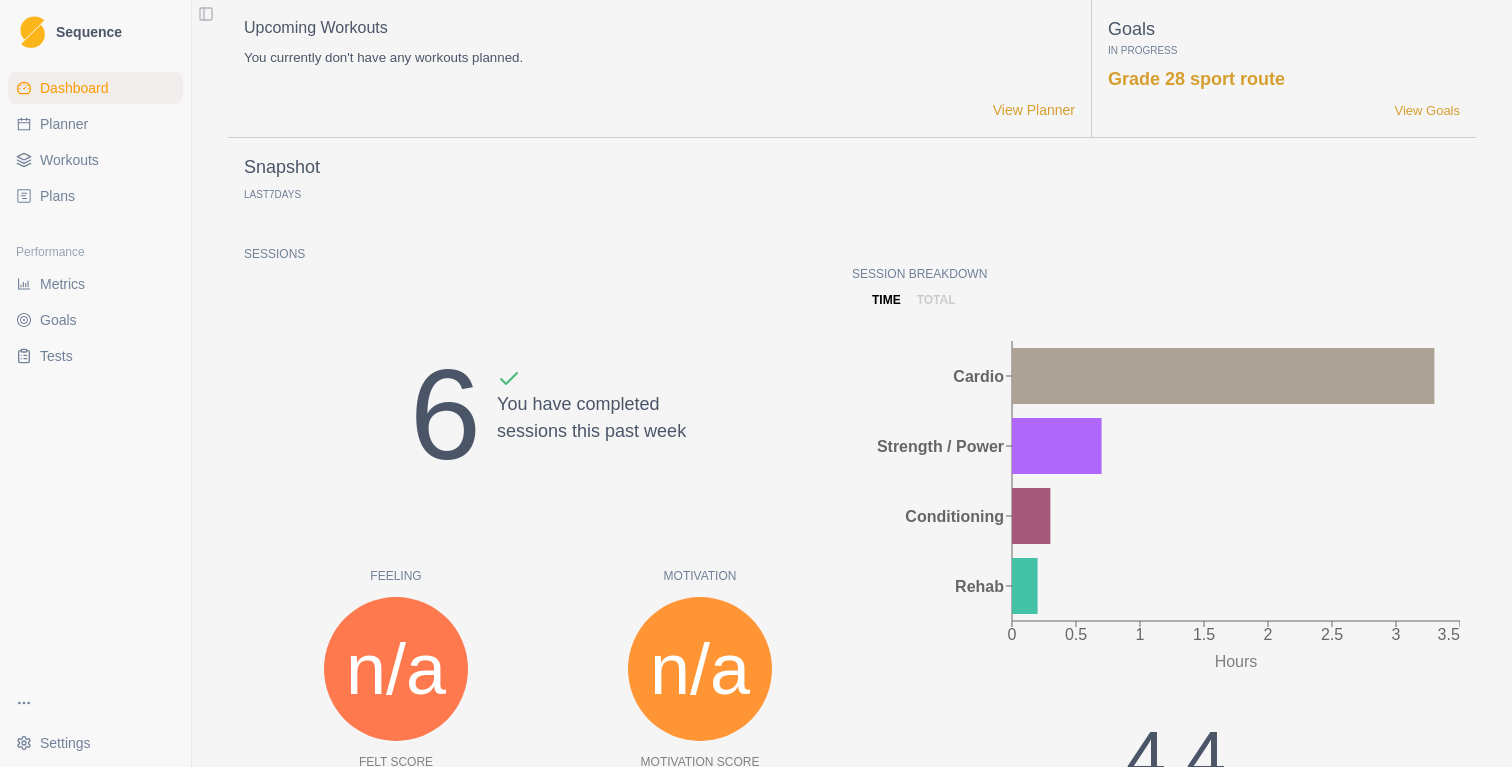click on "Planner" at bounding box center [64, 124] 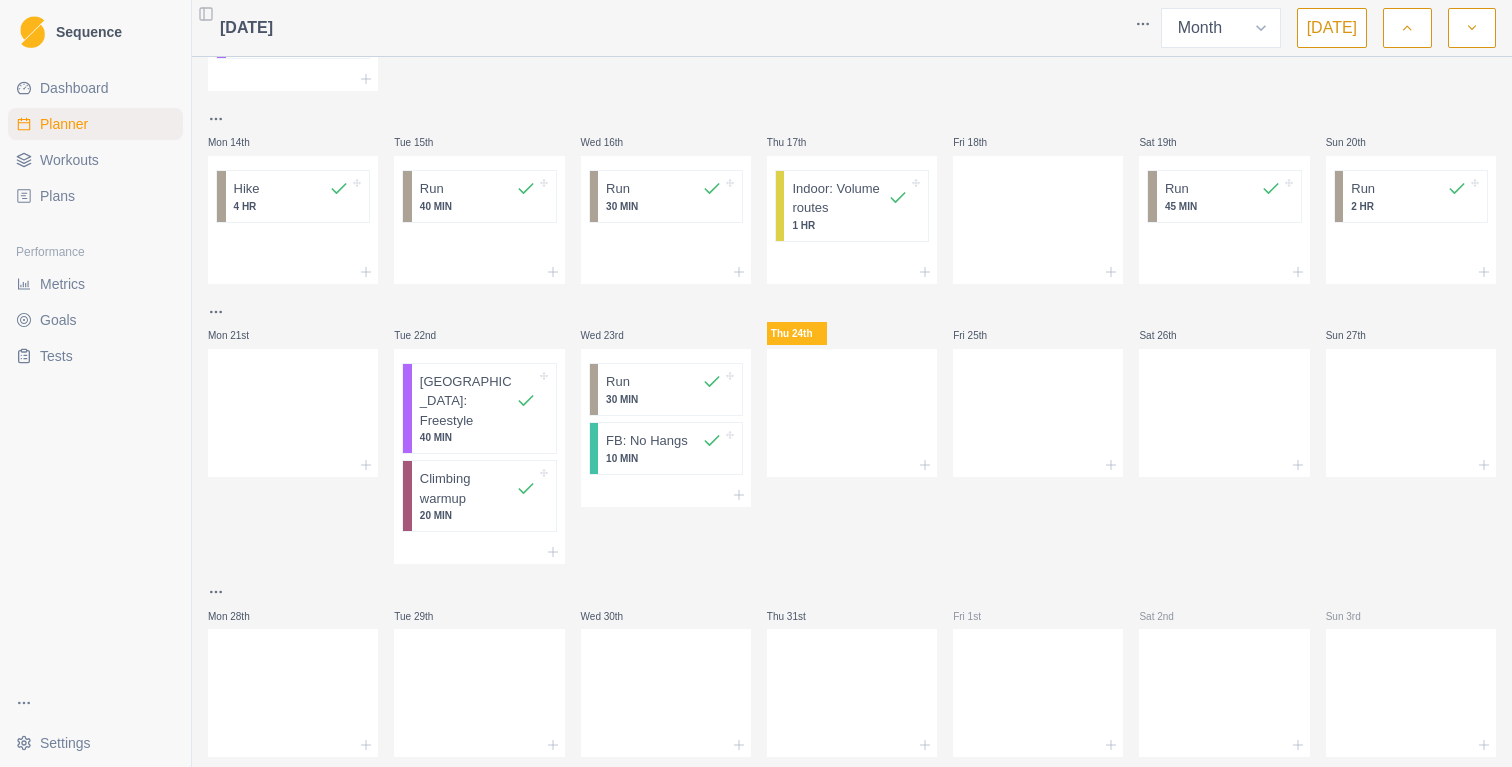 scroll, scrollTop: 750, scrollLeft: 0, axis: vertical 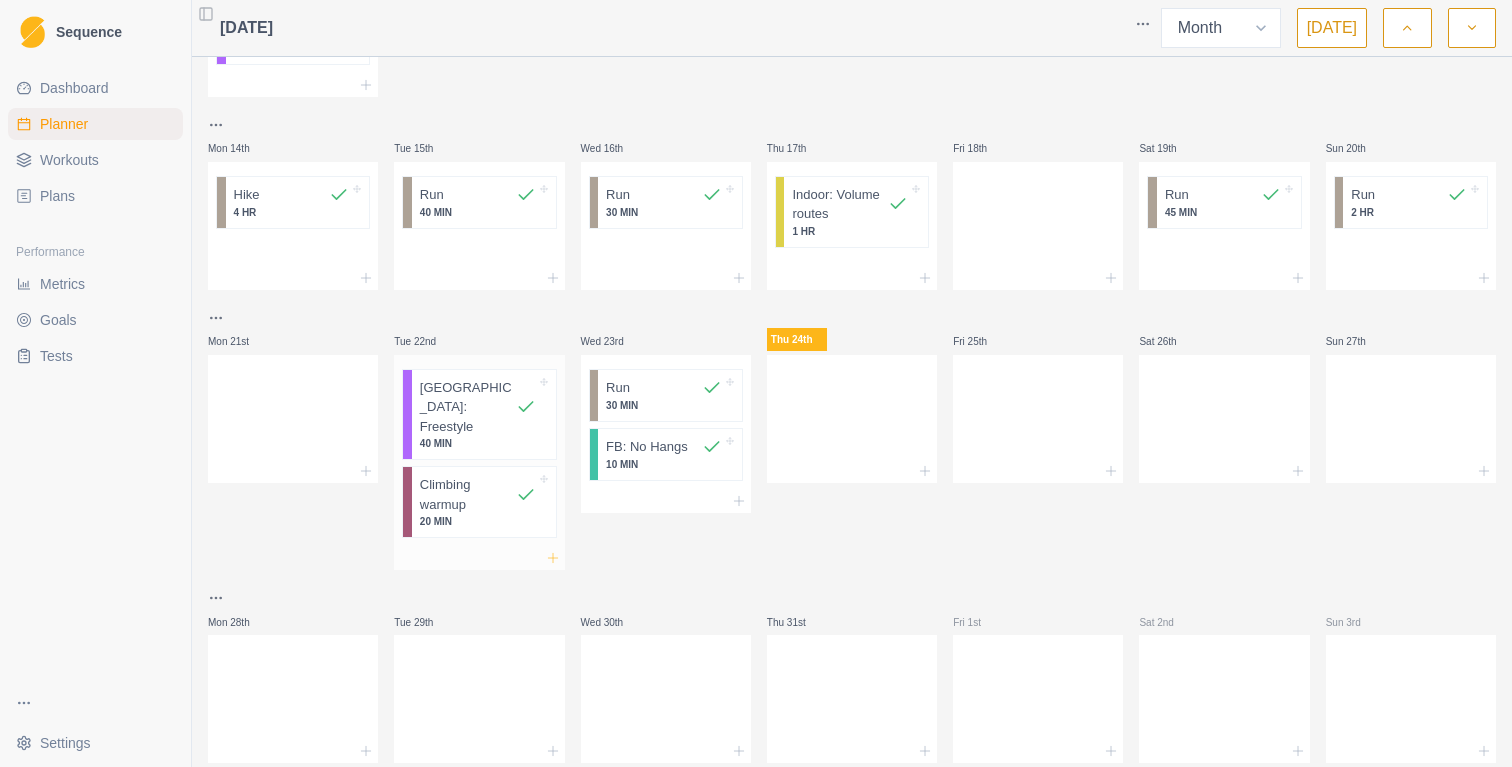 click 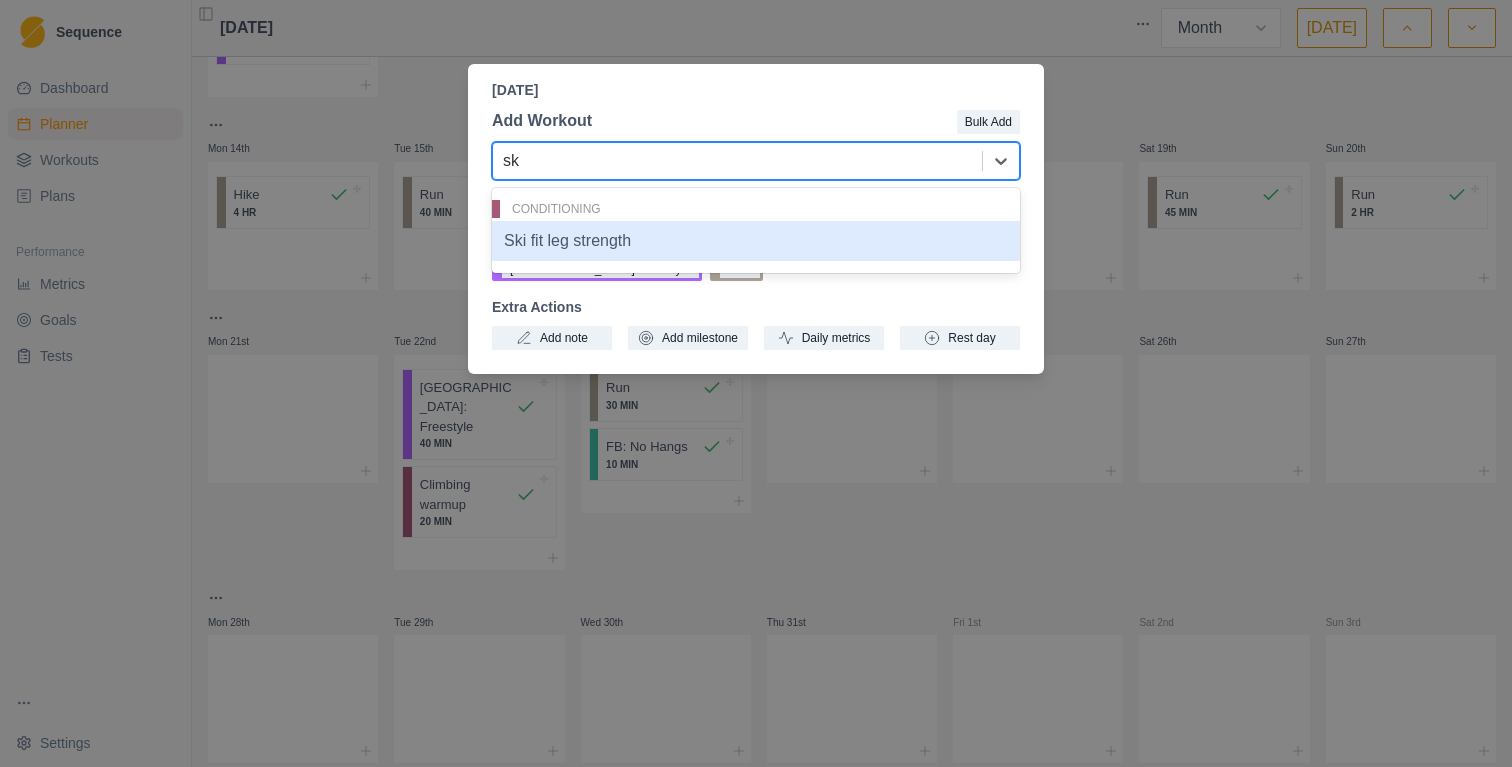 type on "ski" 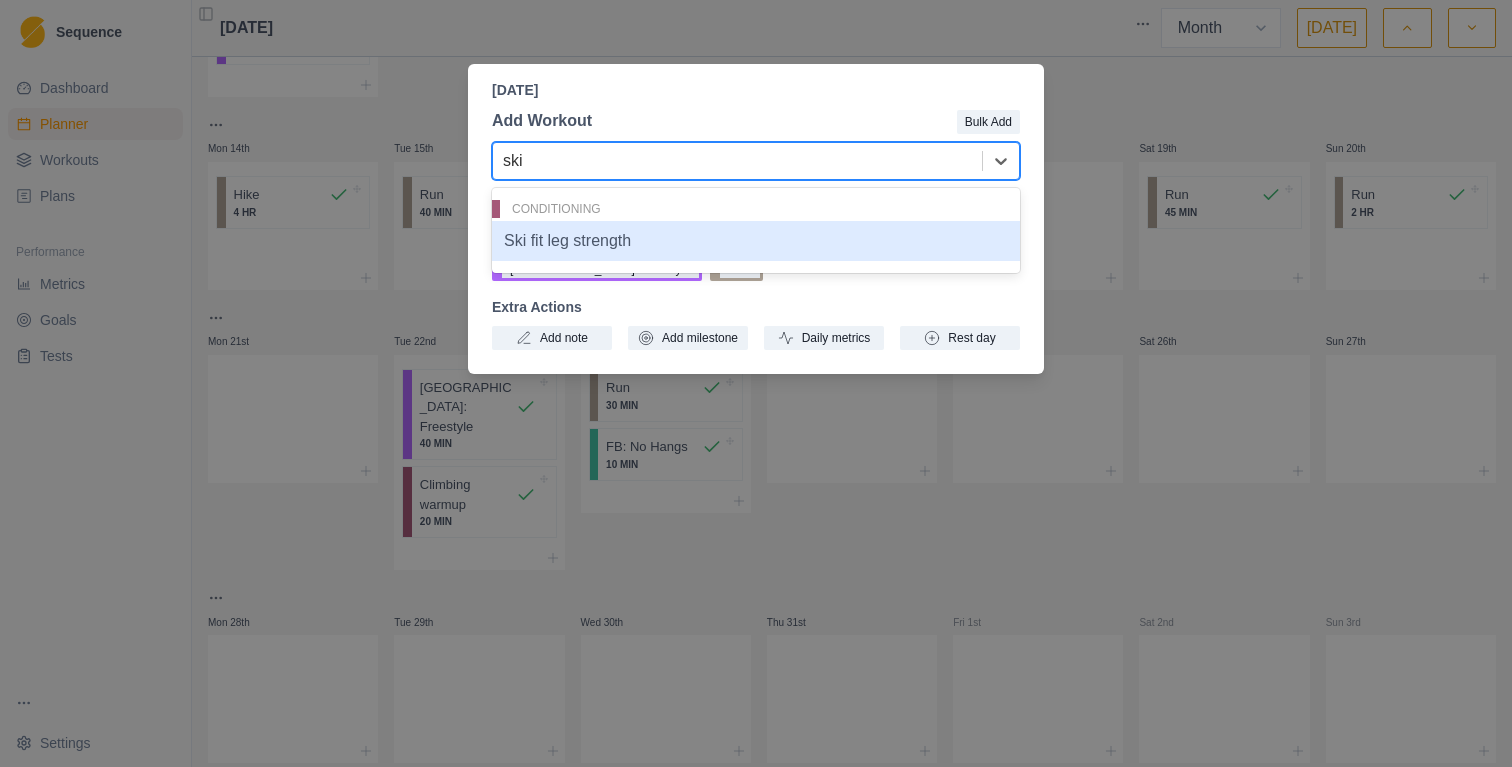 click on "Ski fit leg strength" at bounding box center (756, 241) 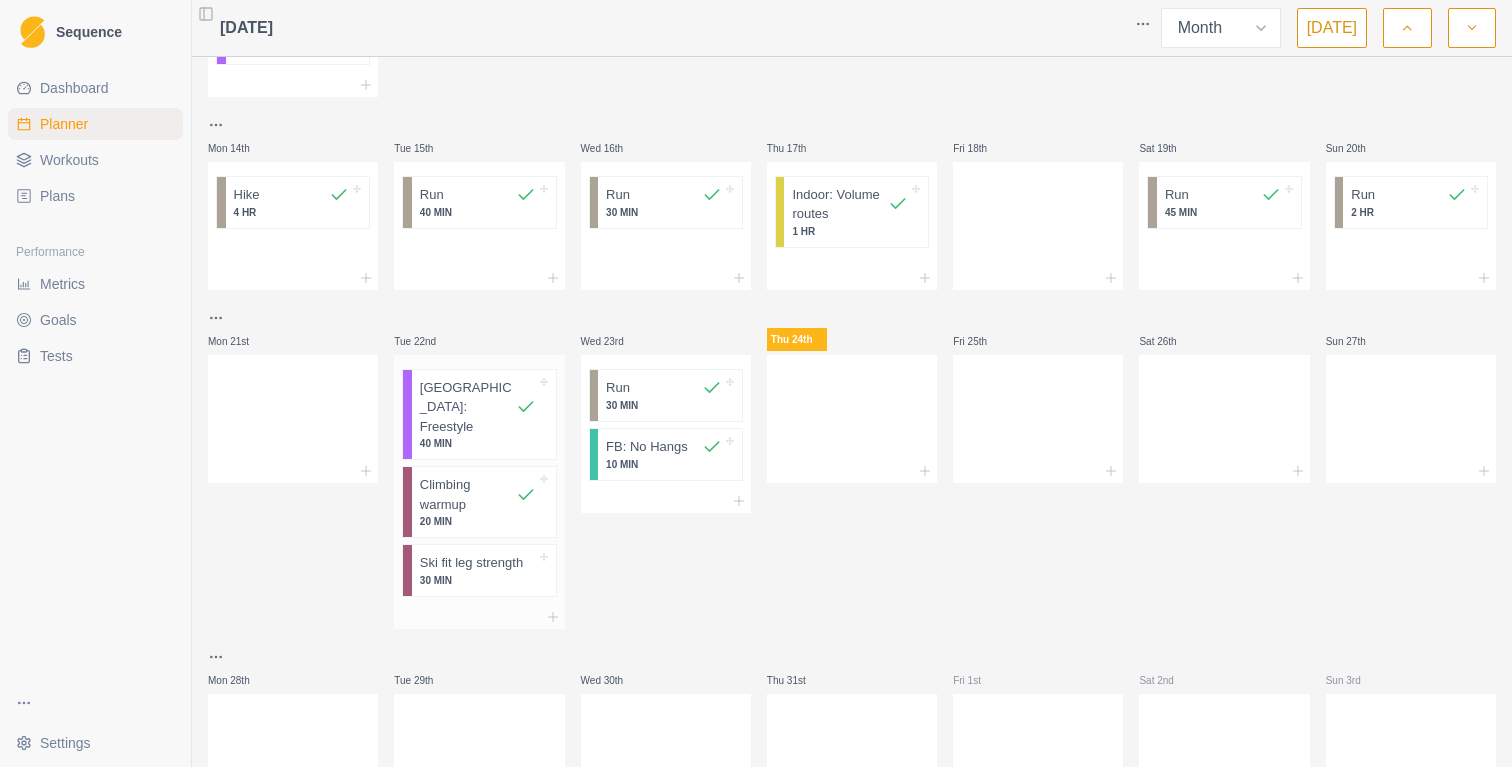 click on "30 MIN" at bounding box center (478, 580) 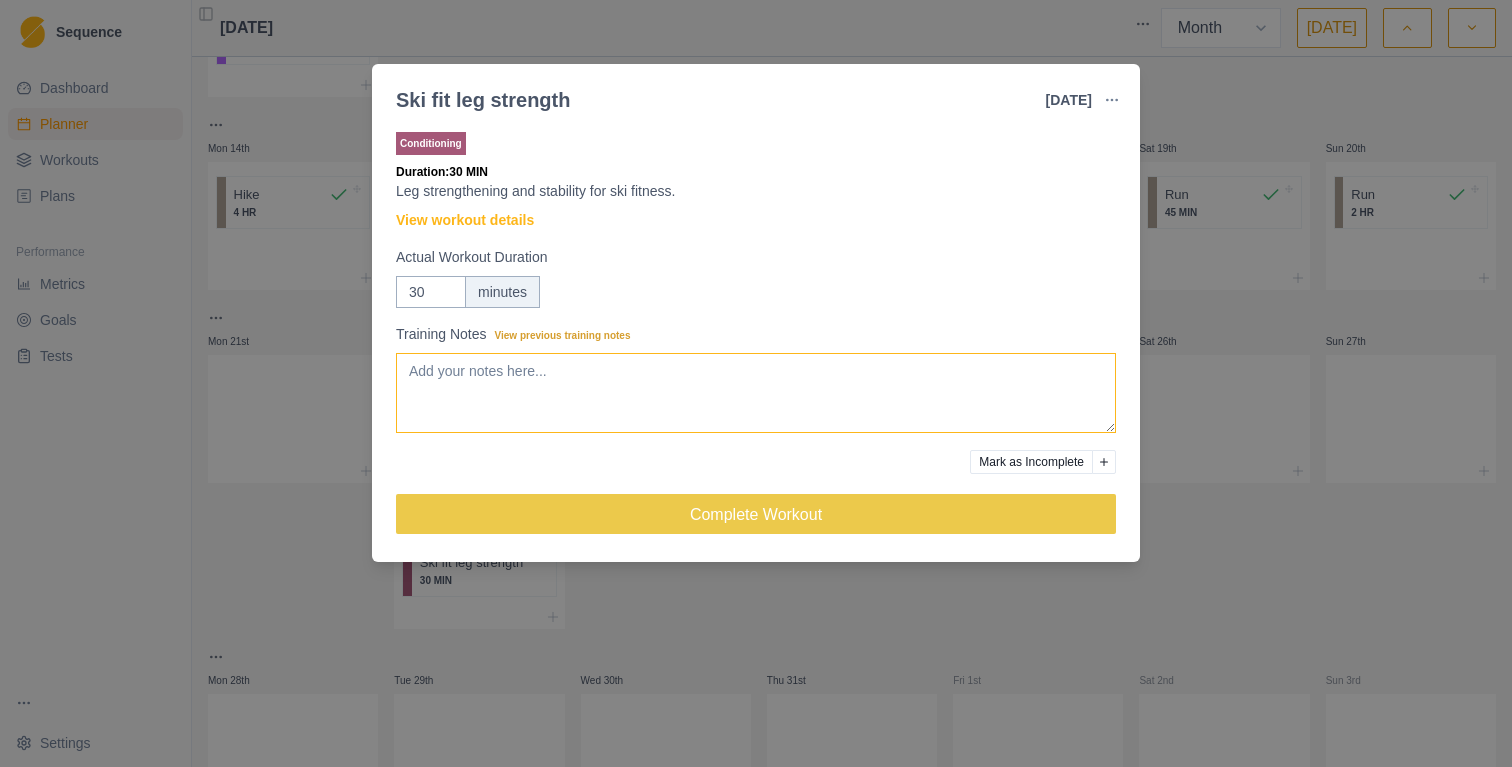 click on "Training Notes View previous training notes" at bounding box center (756, 393) 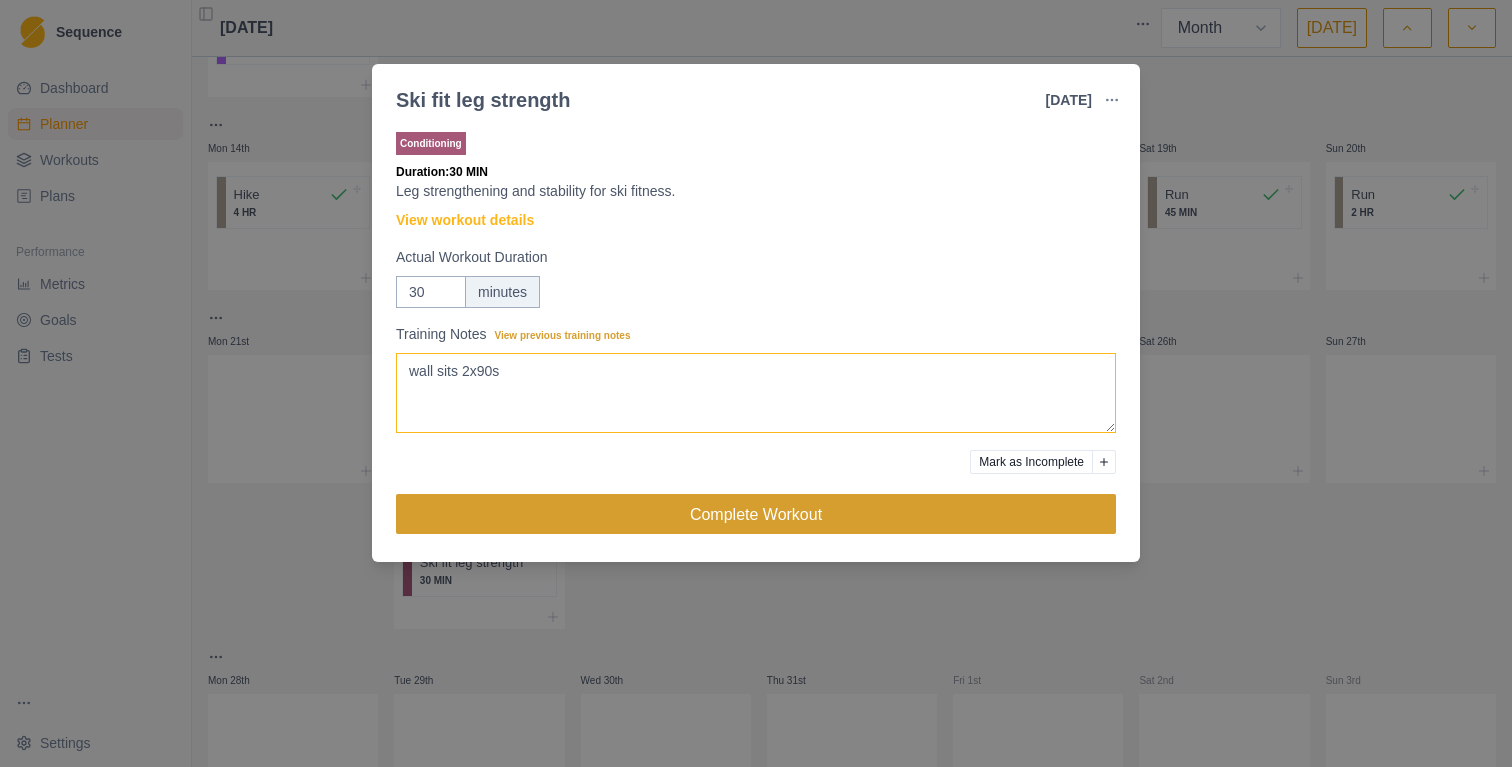 type on "wall sits 2x90s" 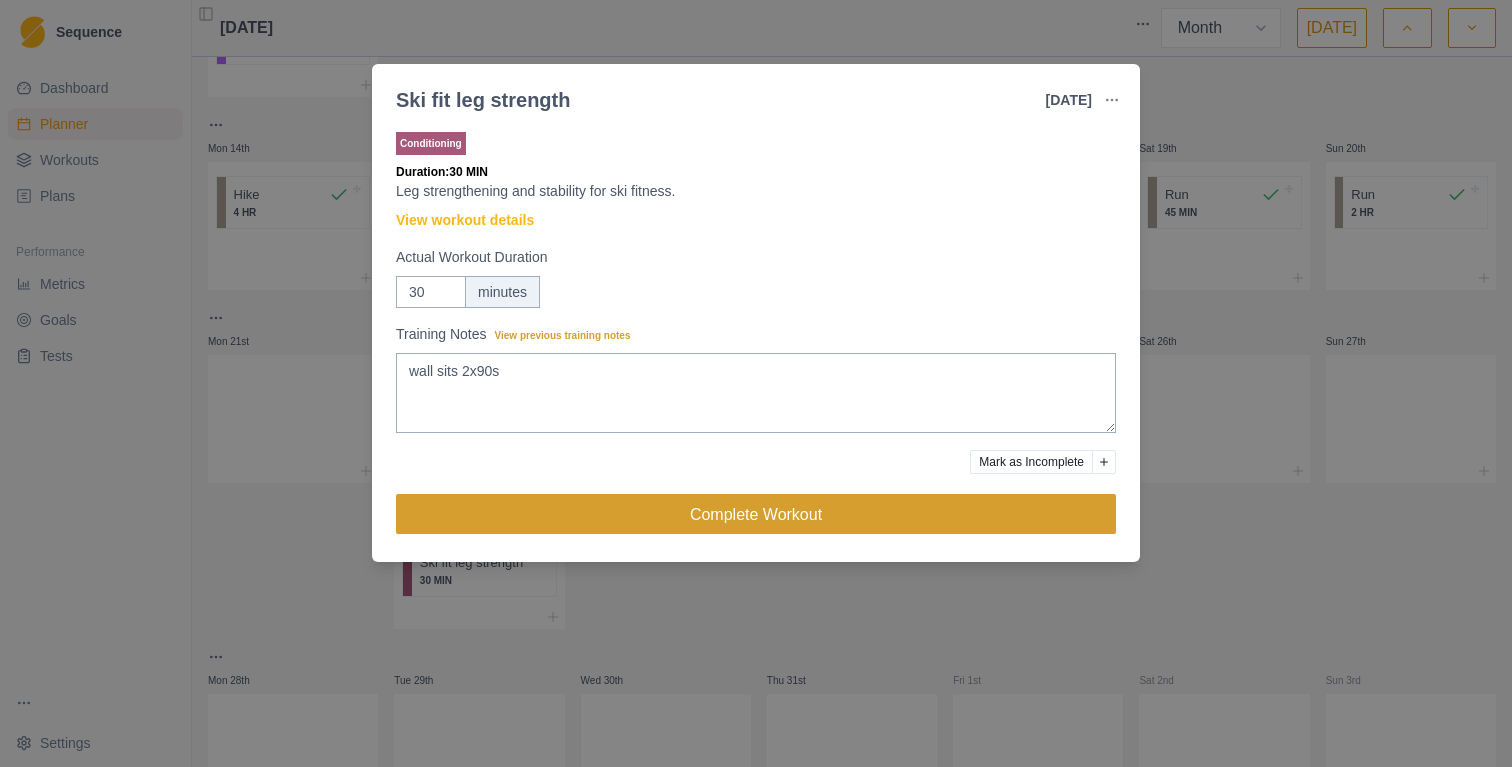 click on "Complete Workout" at bounding box center (756, 514) 